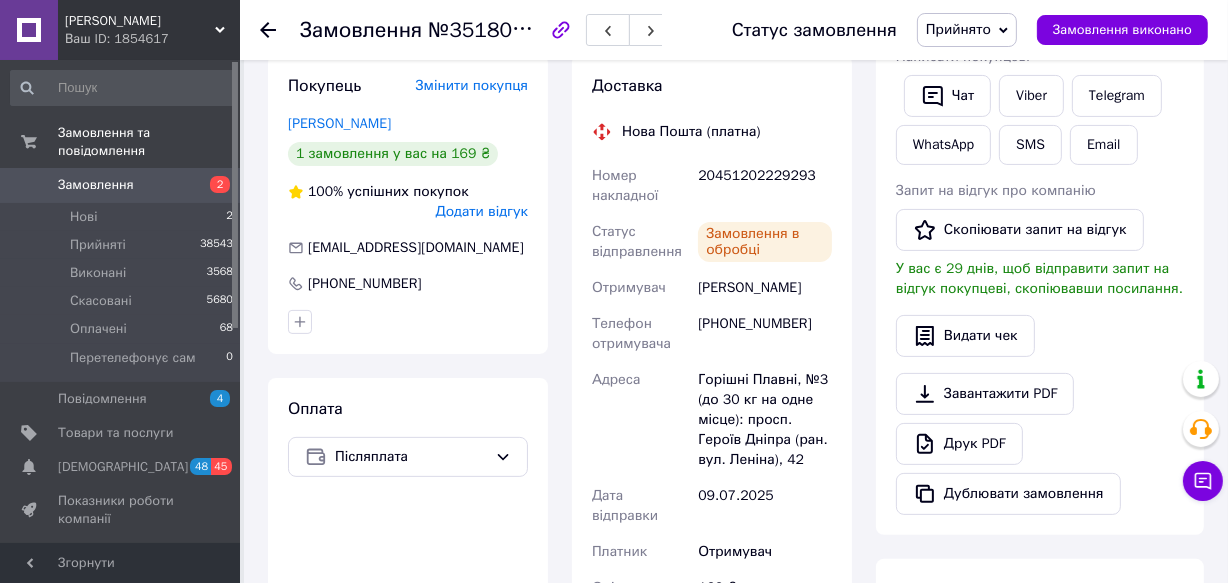 scroll, scrollTop: 412, scrollLeft: 0, axis: vertical 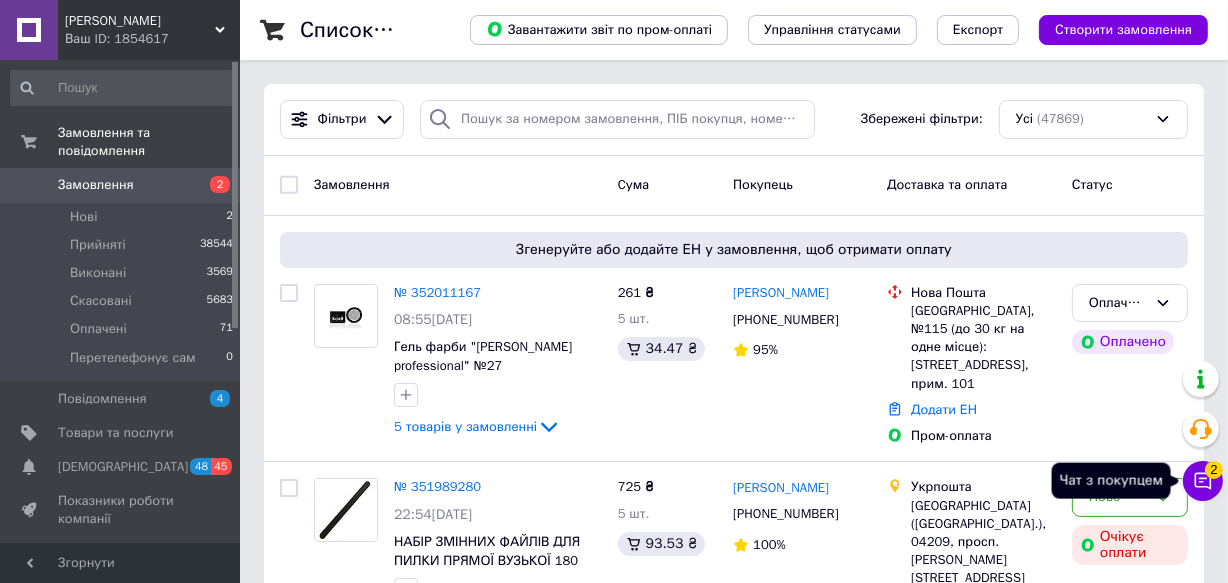 click 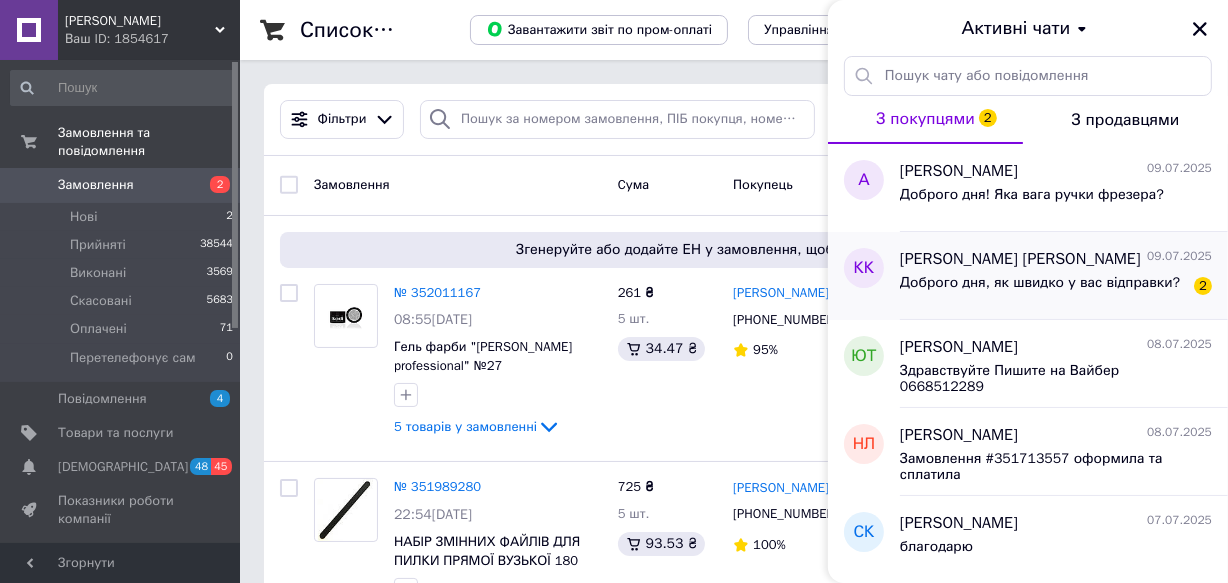 click on "Доброго дня, як швидко у вас відправки?" at bounding box center [1040, 283] 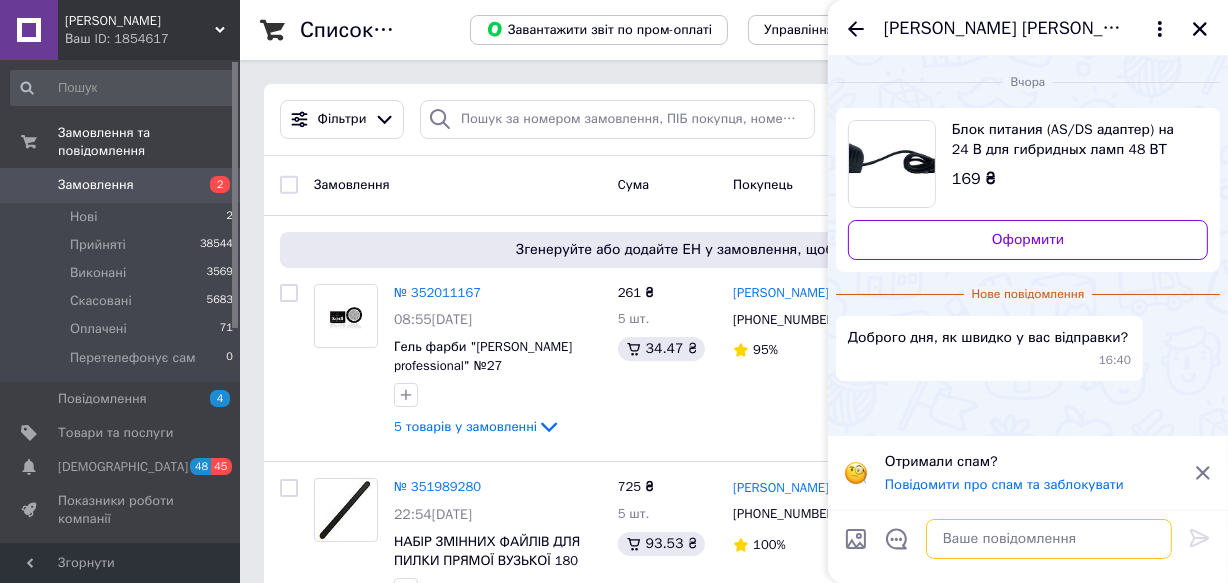 click at bounding box center (1049, 539) 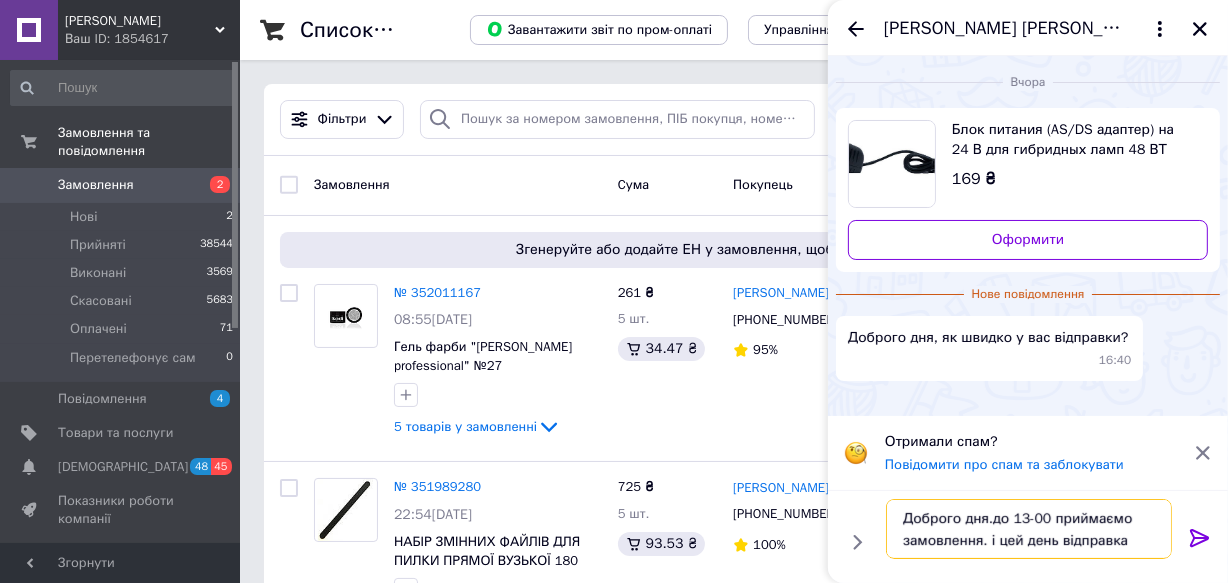 click on "Доброго дня.до 13-00 приймаємо замовлення. і цей день відправка" at bounding box center (1029, 529) 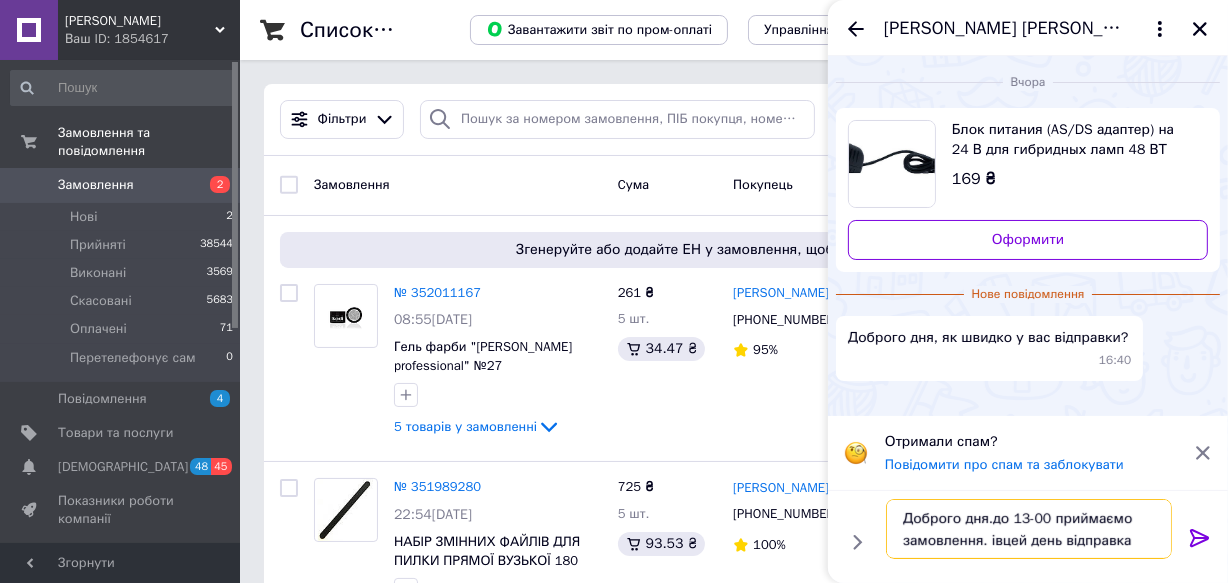 click on "Доброго дня.до 13-00 приймаємо замовлення. івцей день відправка" at bounding box center (1029, 529) 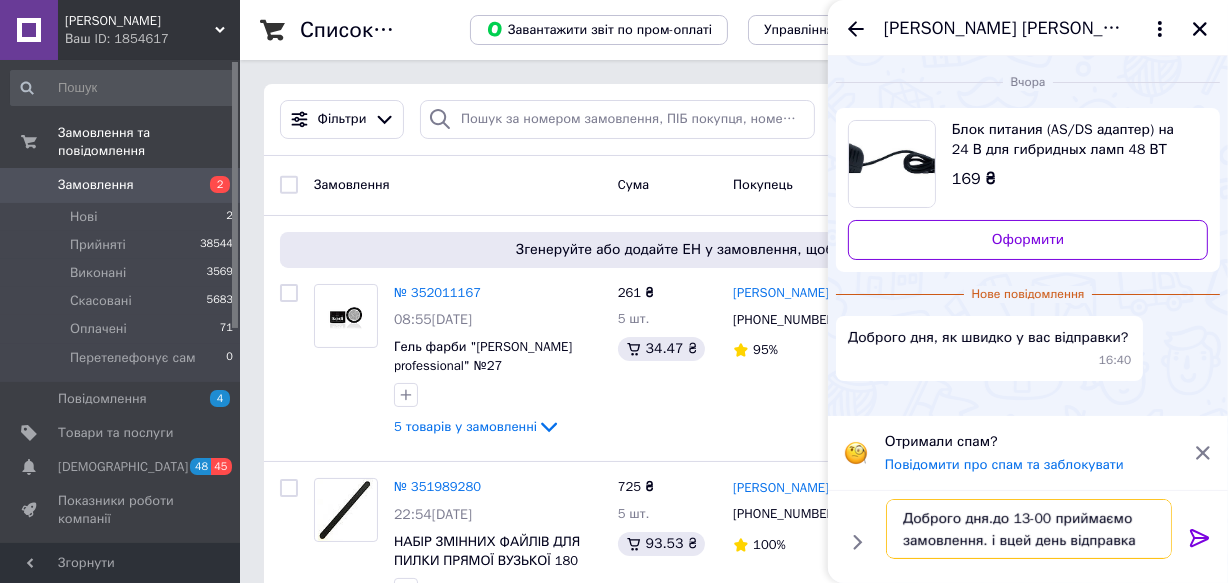 click on "Доброго дня.до 13-00 приймаємо замовлення. і вцей день відправка" at bounding box center (1029, 529) 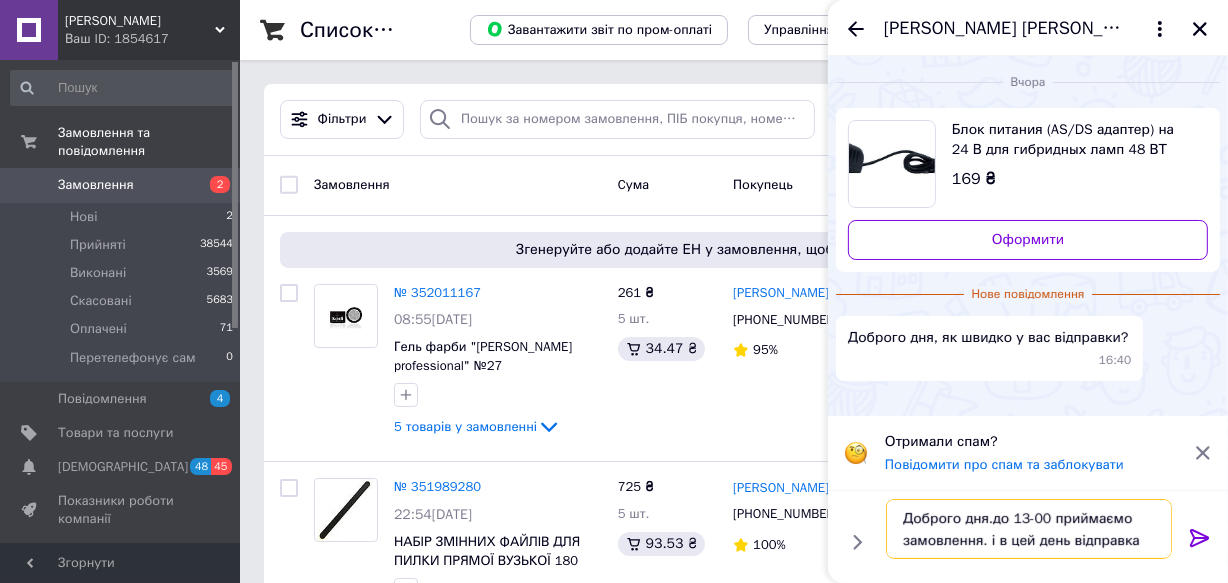 type on "Доброго дня.до 13-00 приймаємо замовлення. і в цей день відправка" 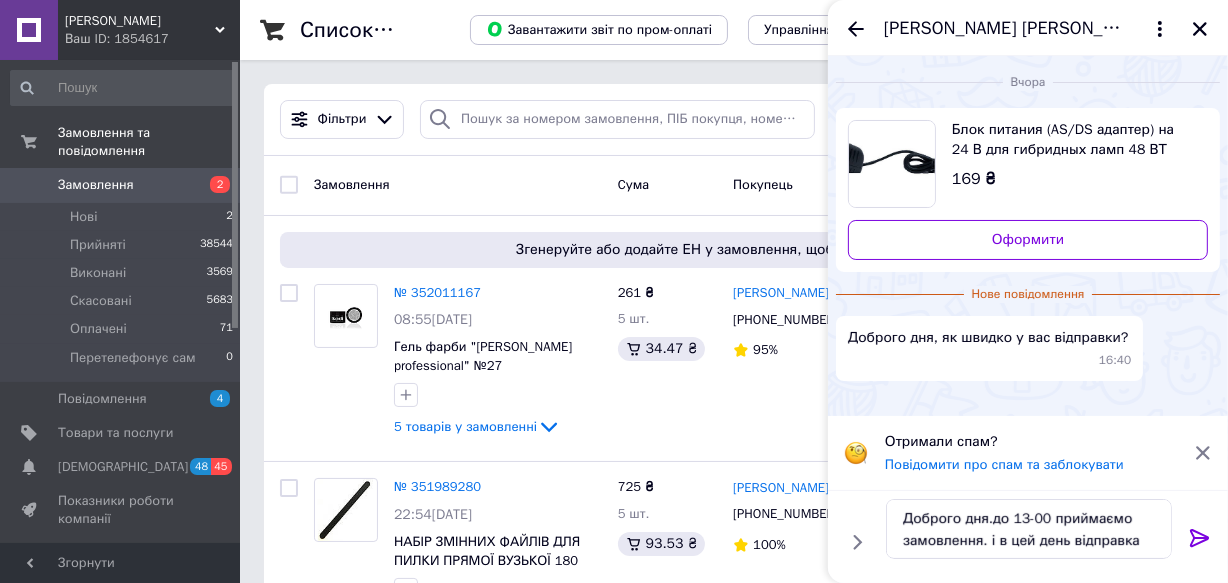click 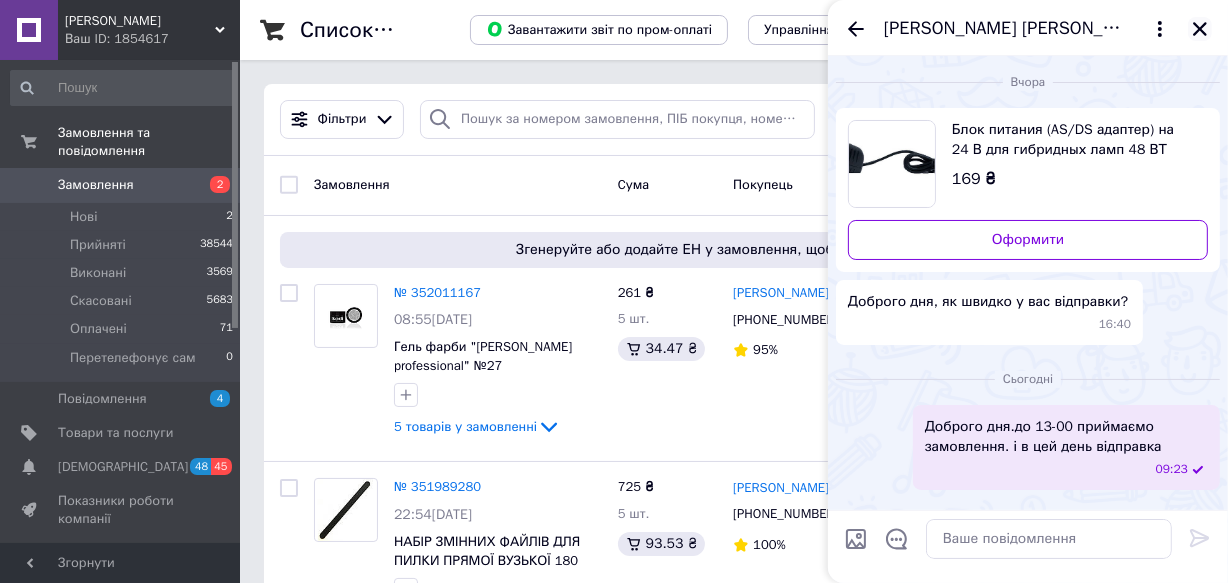 click 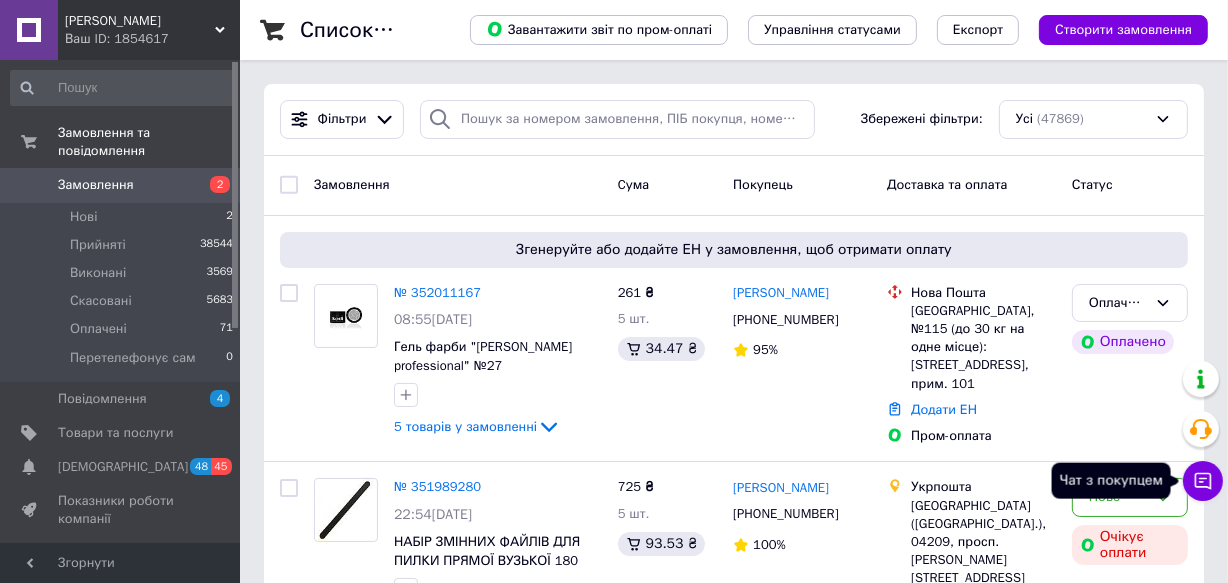 click on "Чат з покупцем" at bounding box center (1203, 481) 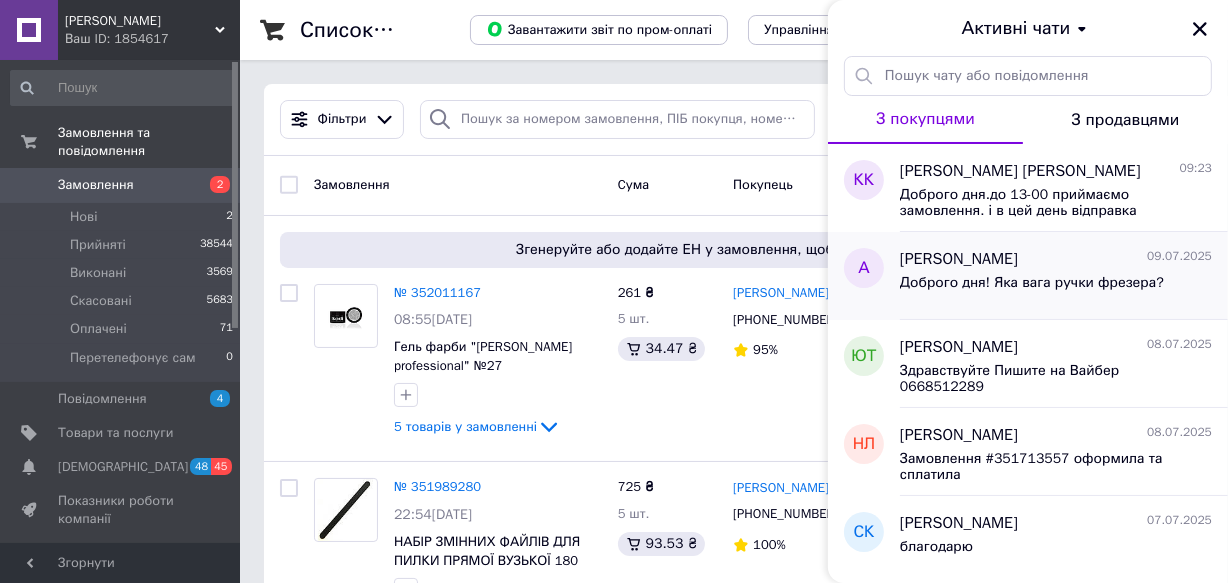 click on "Доброго дня! Яка вага ручки фрезера?" at bounding box center [1032, 283] 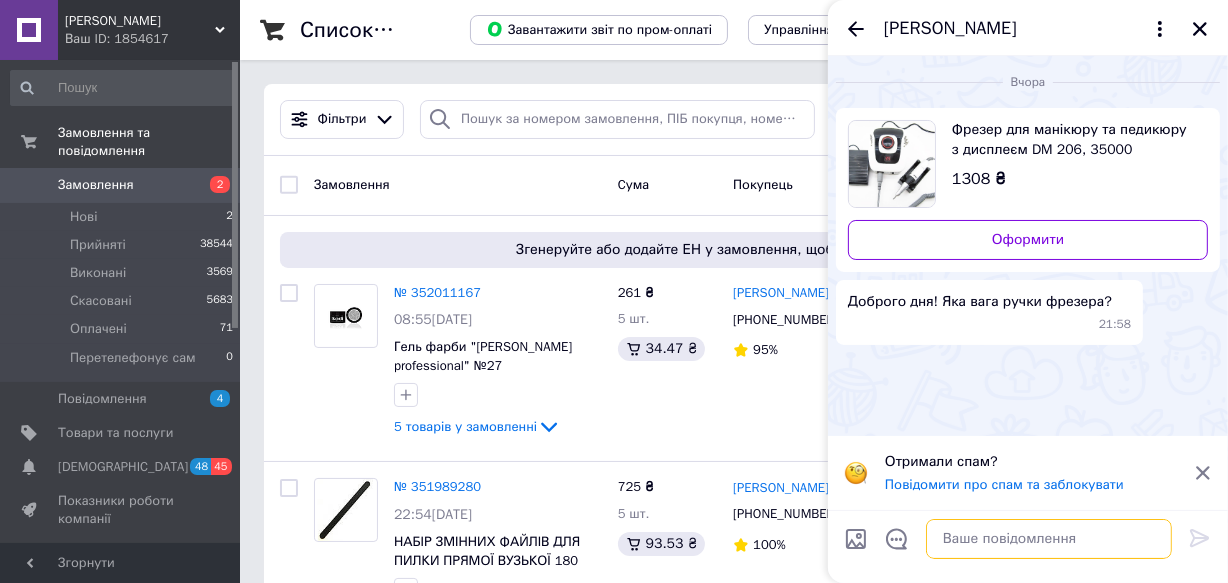 click at bounding box center (1049, 539) 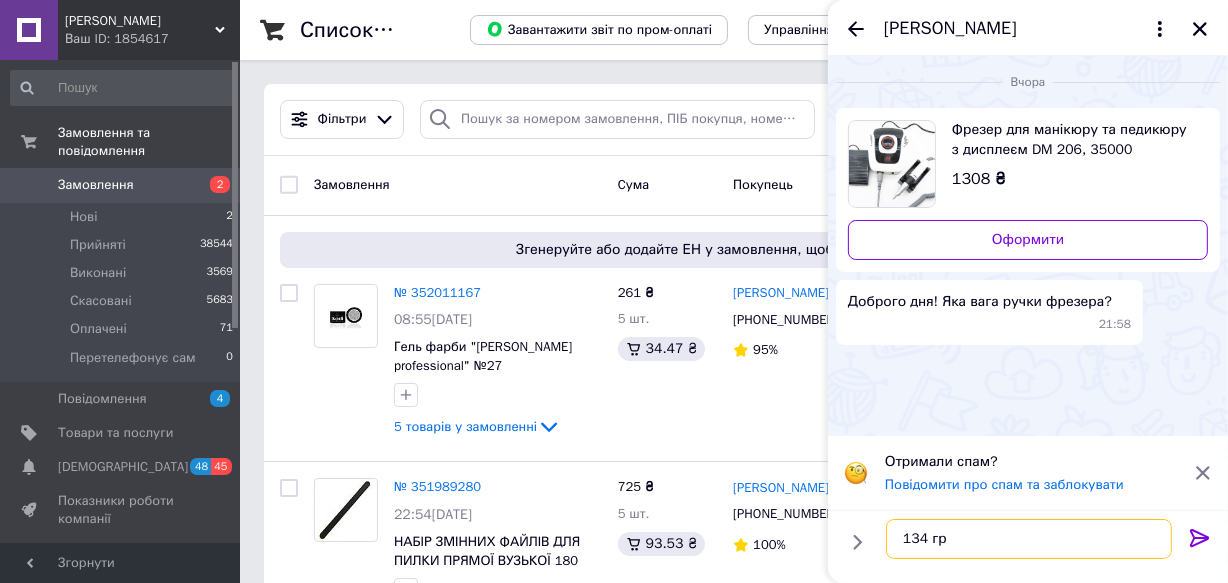 type on "134 гр" 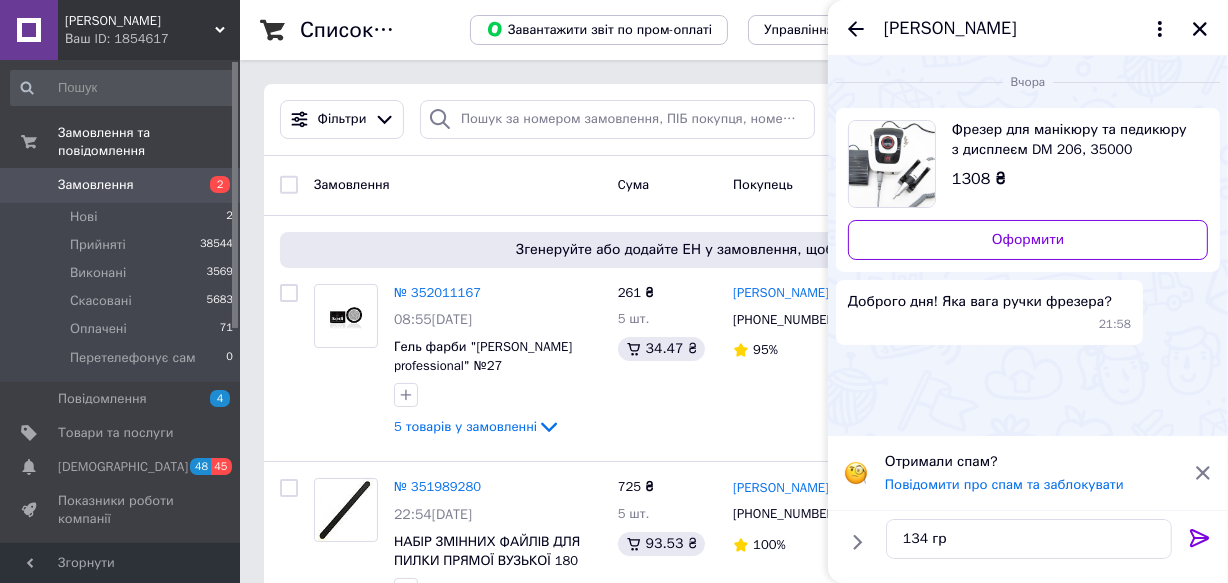 click 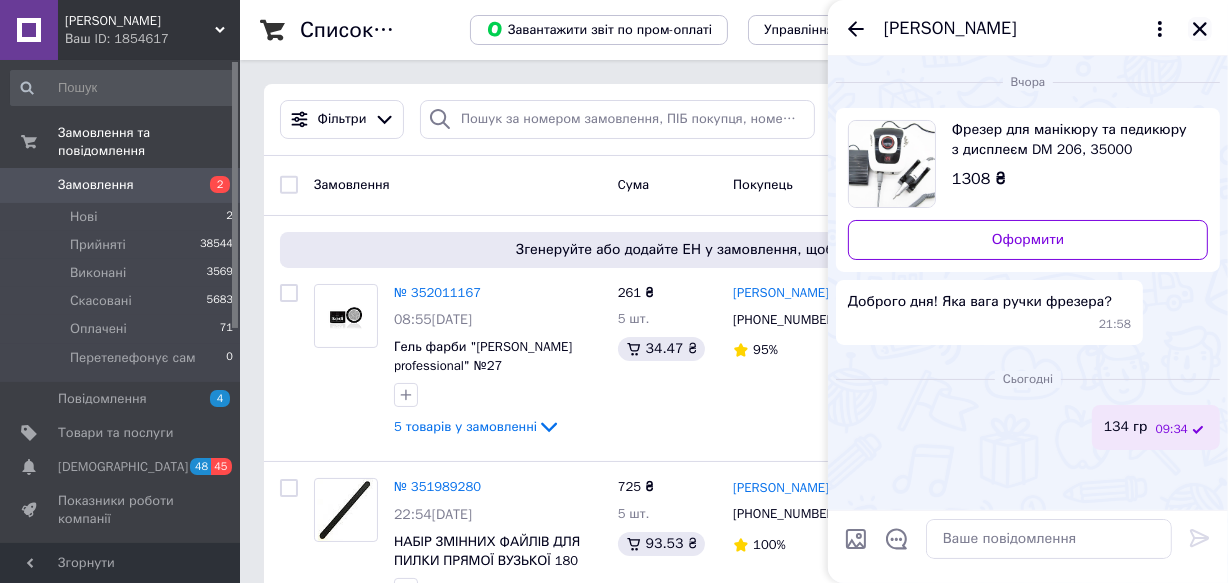 click 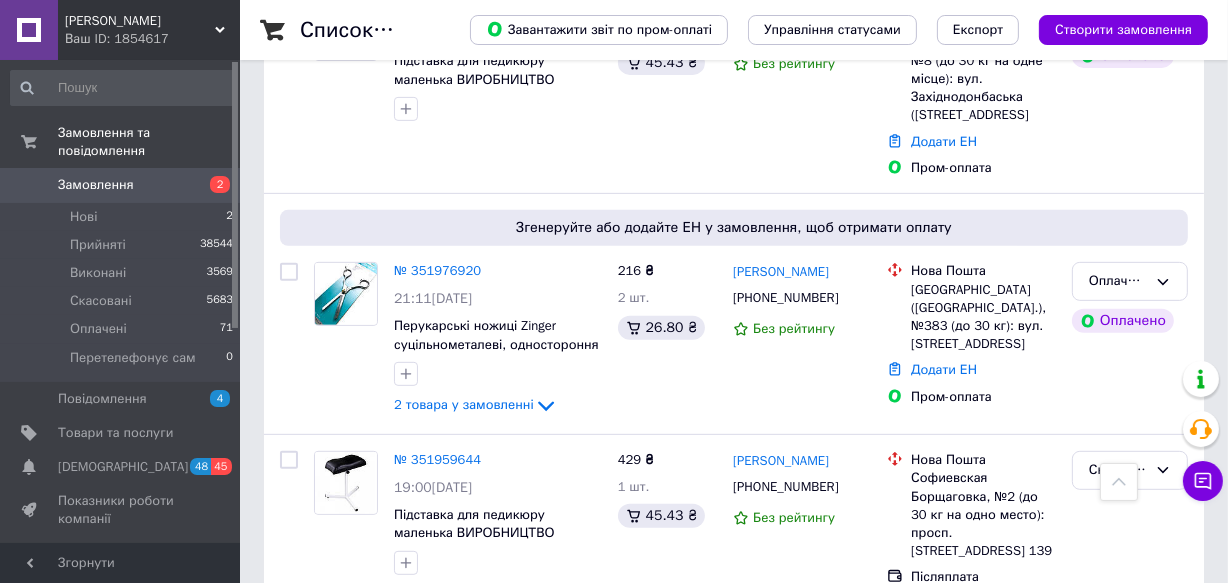 scroll, scrollTop: 727, scrollLeft: 0, axis: vertical 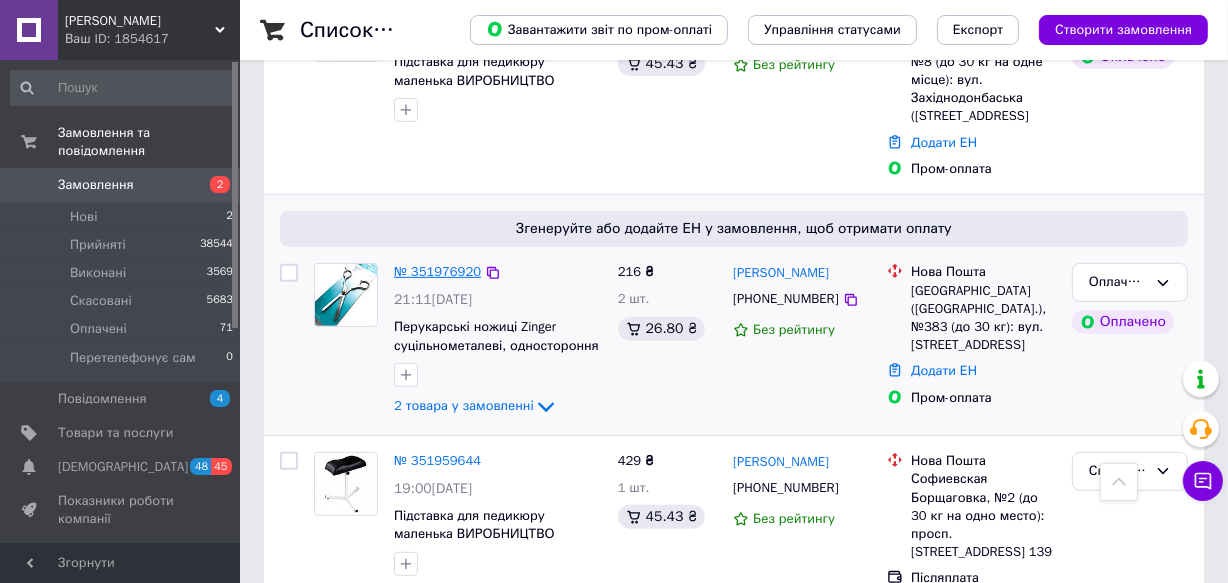 click on "№ 351976920" at bounding box center (437, 271) 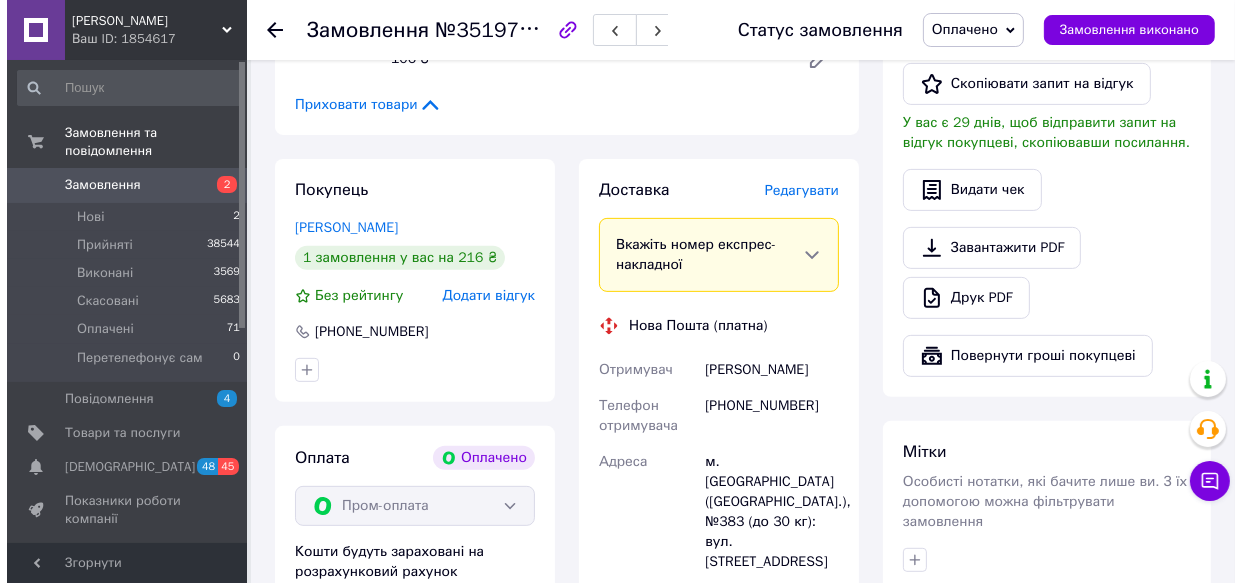 scroll, scrollTop: 636, scrollLeft: 0, axis: vertical 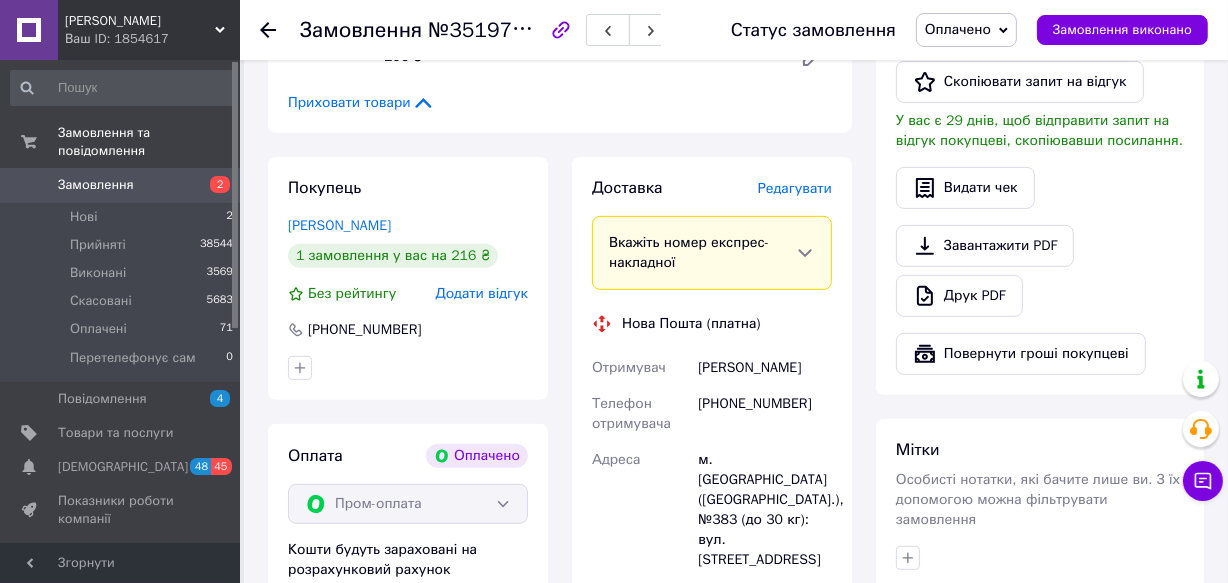 click on "Редагувати" at bounding box center (795, 188) 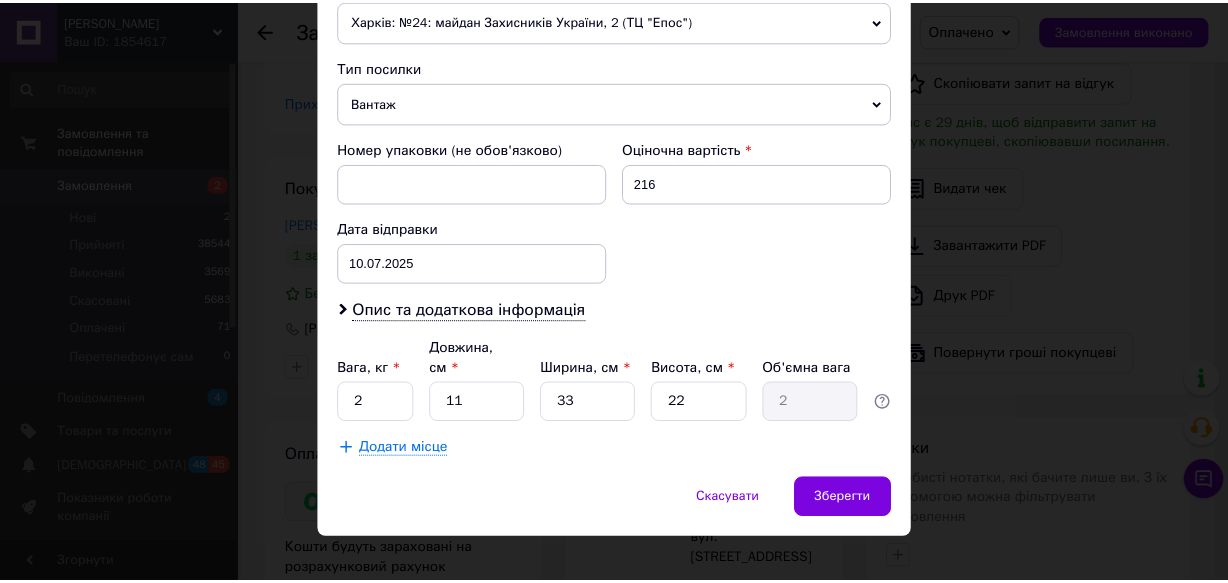scroll, scrollTop: 742, scrollLeft: 0, axis: vertical 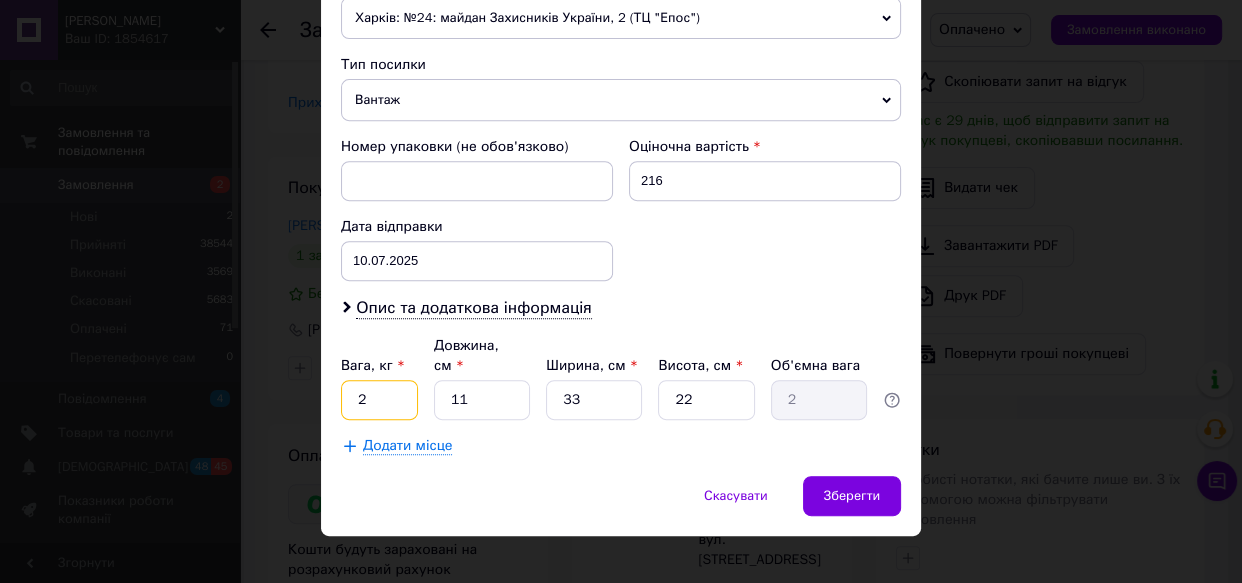 click on "2" at bounding box center (379, 400) 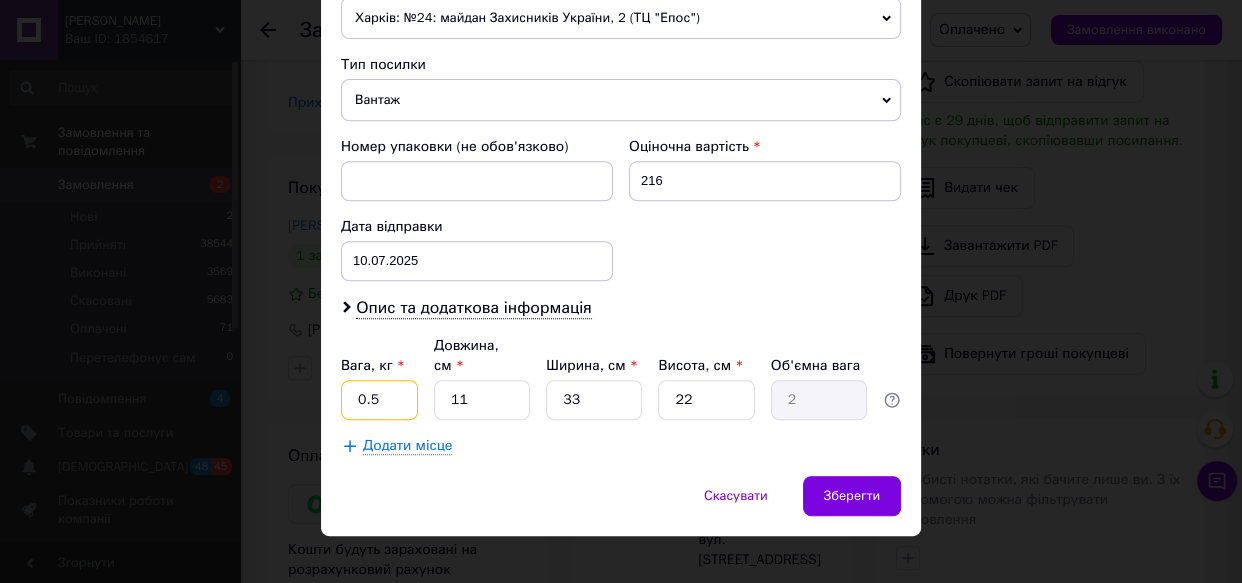 type on "0.5" 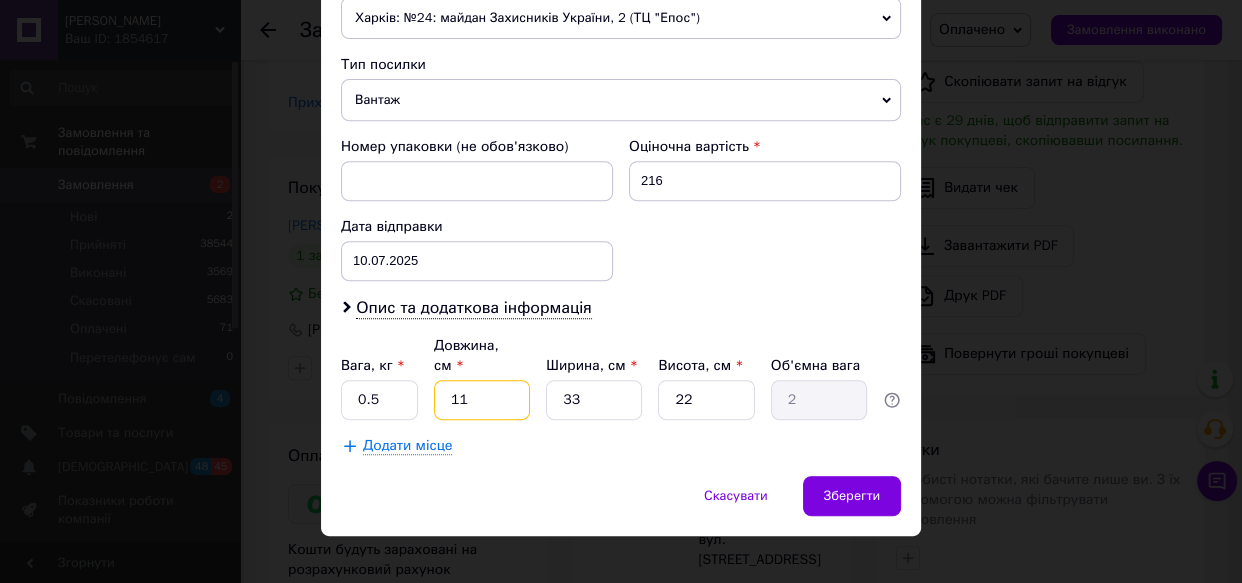 click on "11" at bounding box center [482, 400] 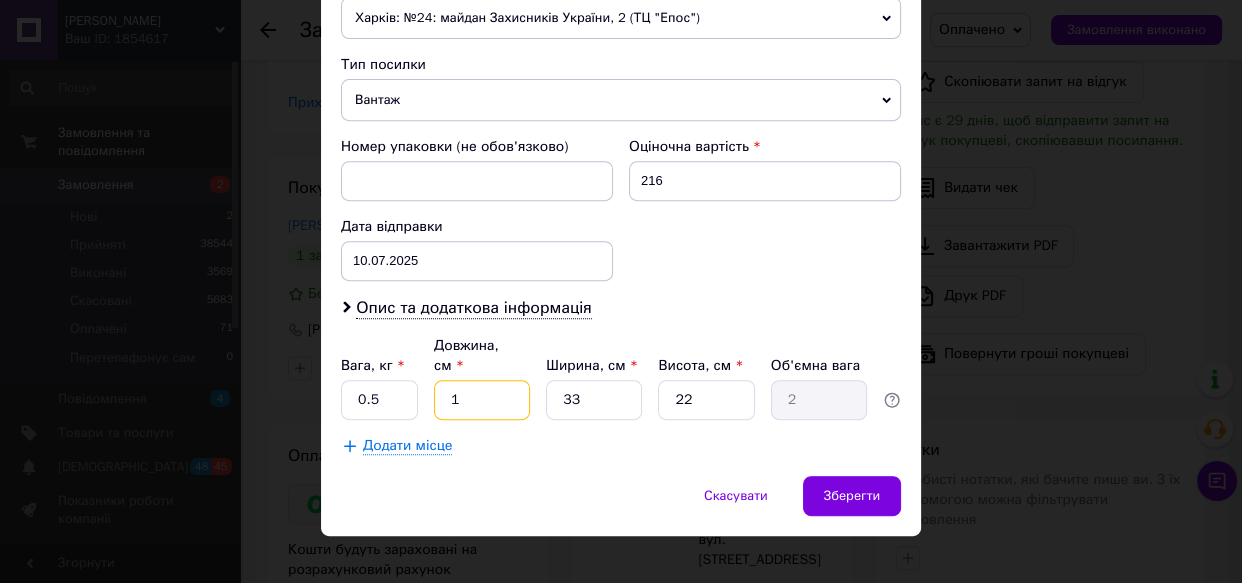 type on "0.18" 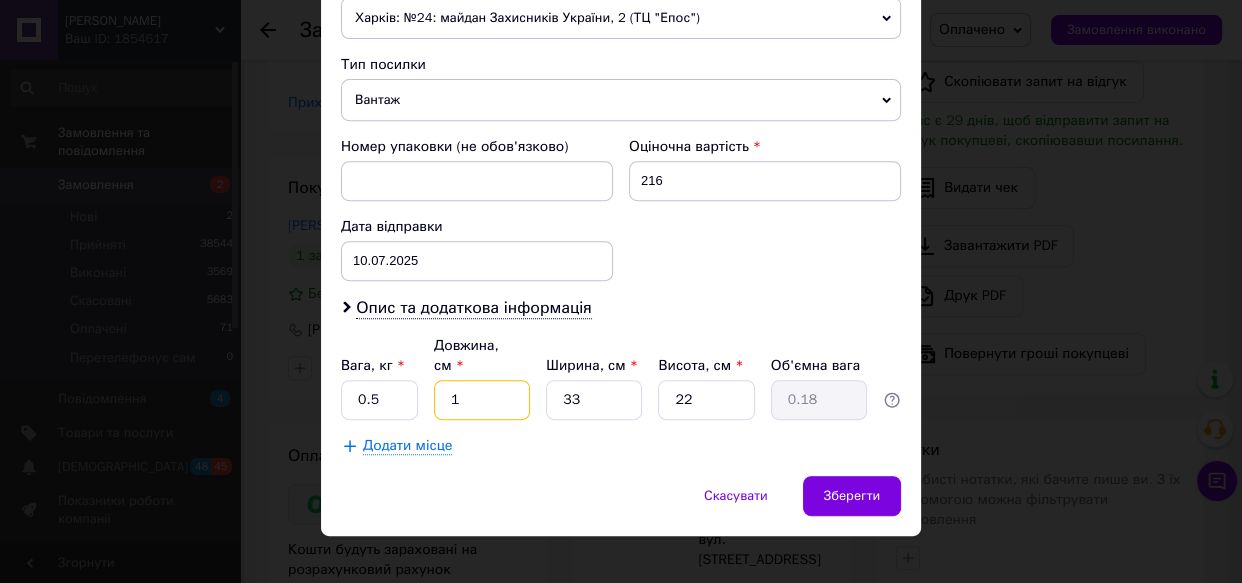 type on "10" 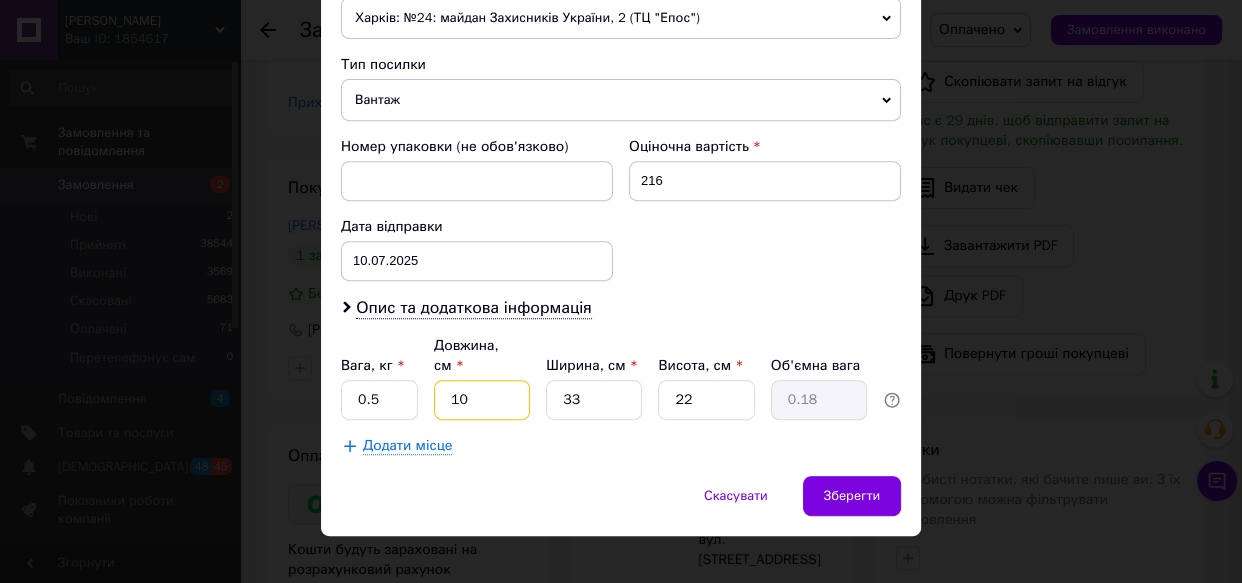 type on "1.82" 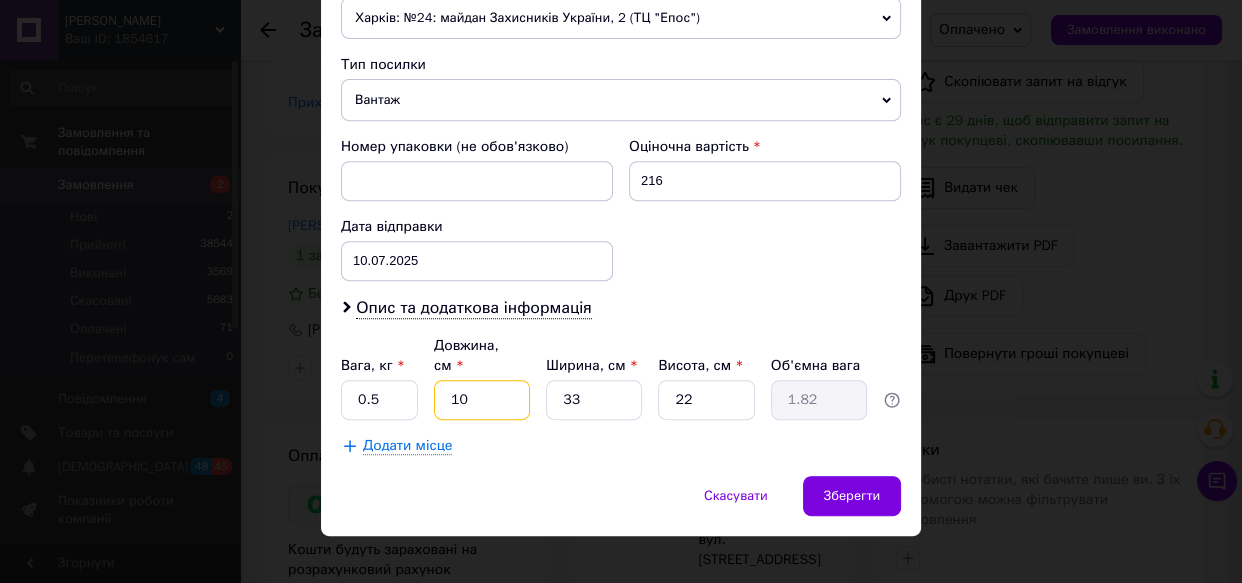 type on "10" 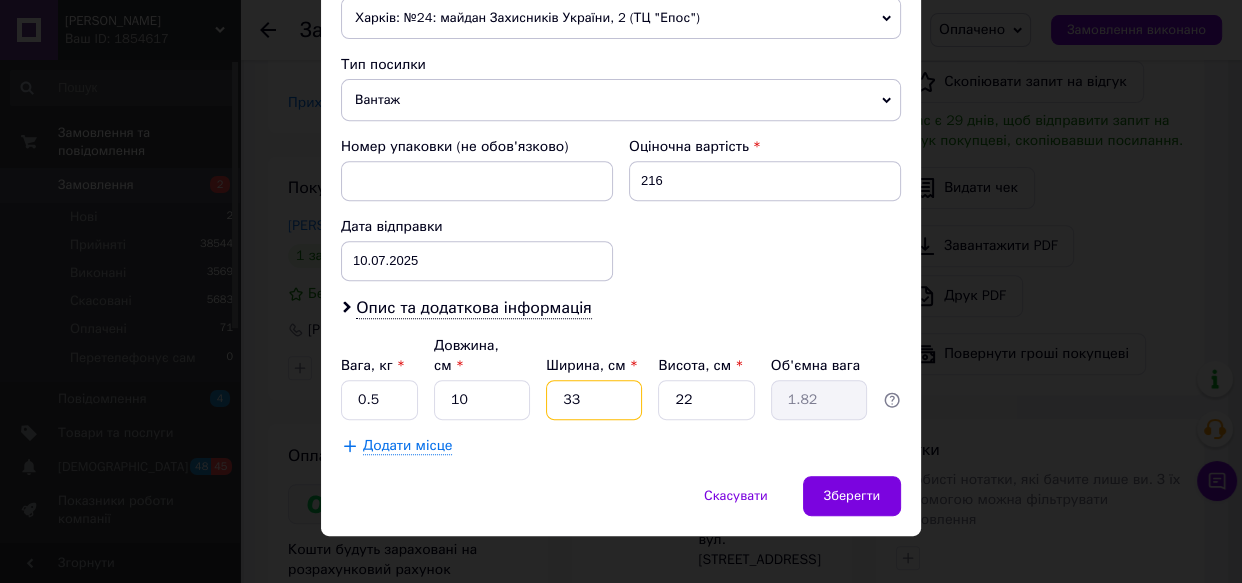 click on "33" at bounding box center [594, 400] 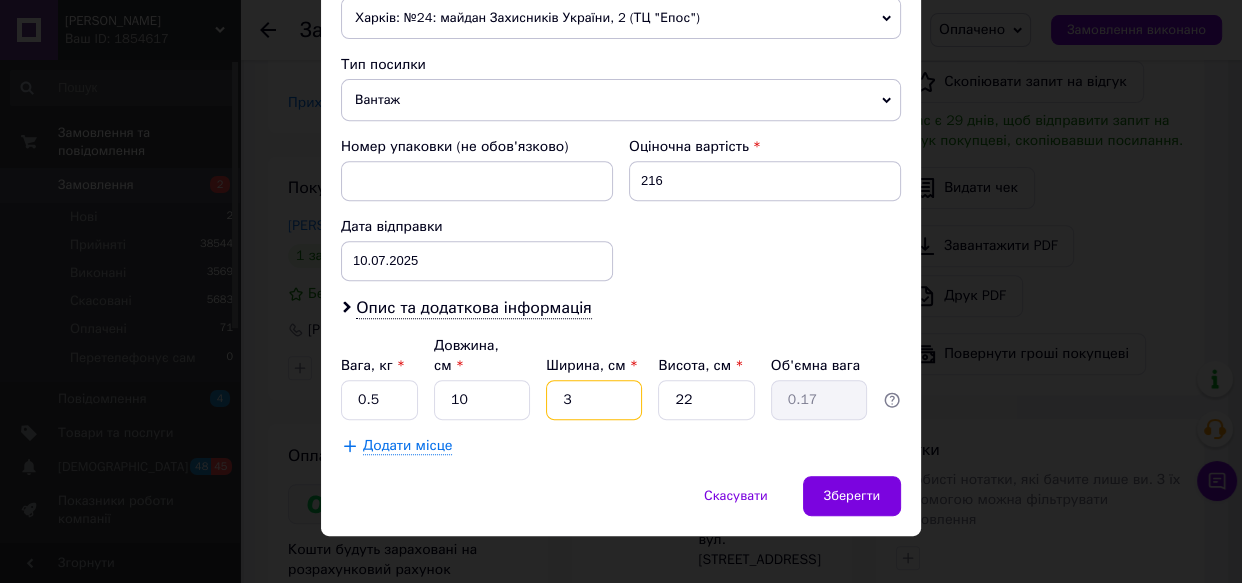 type 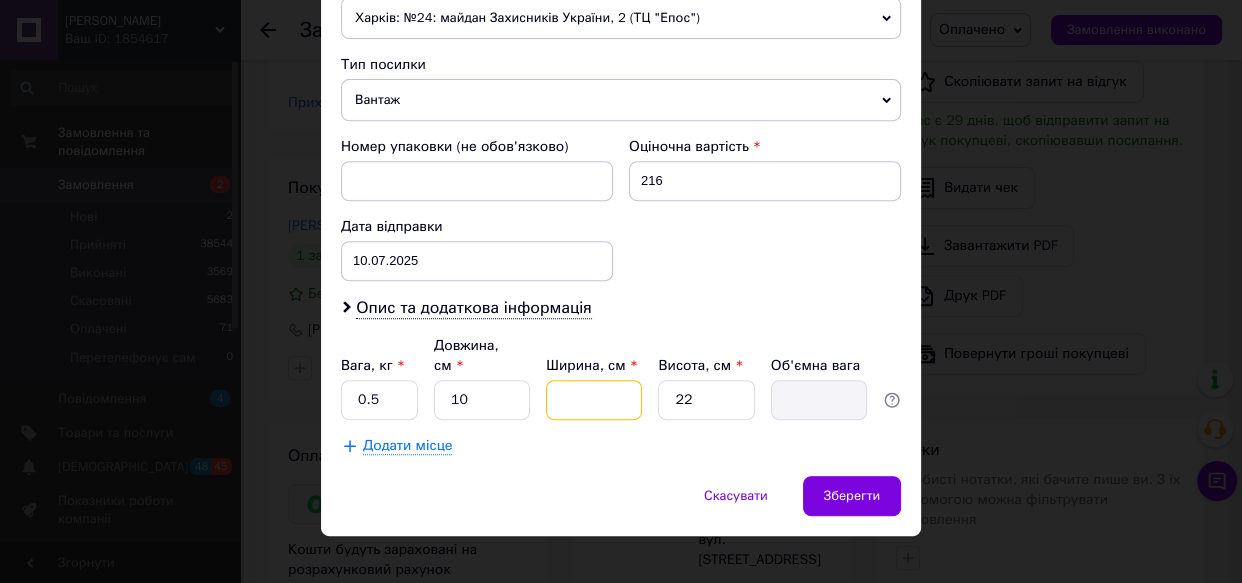 type on "1" 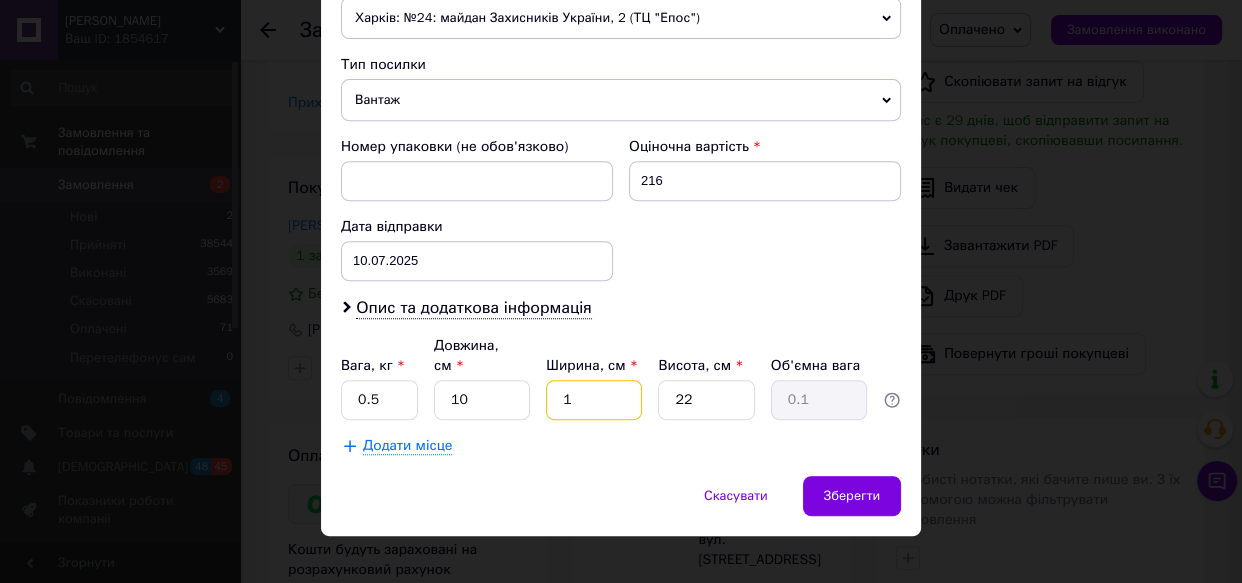 type on "10" 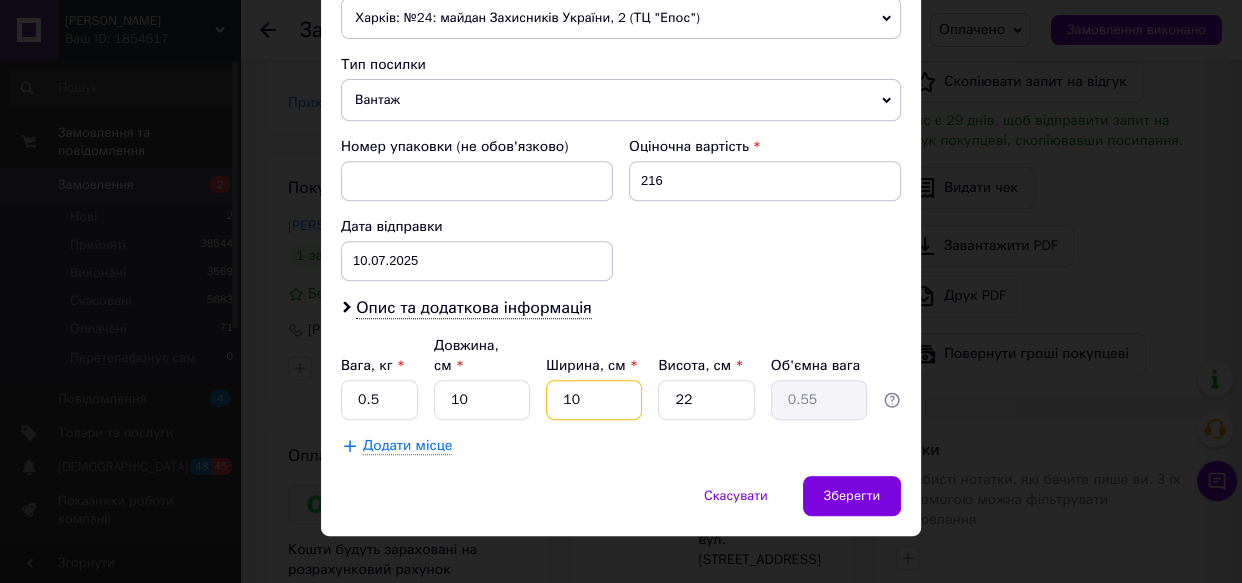 type on "10" 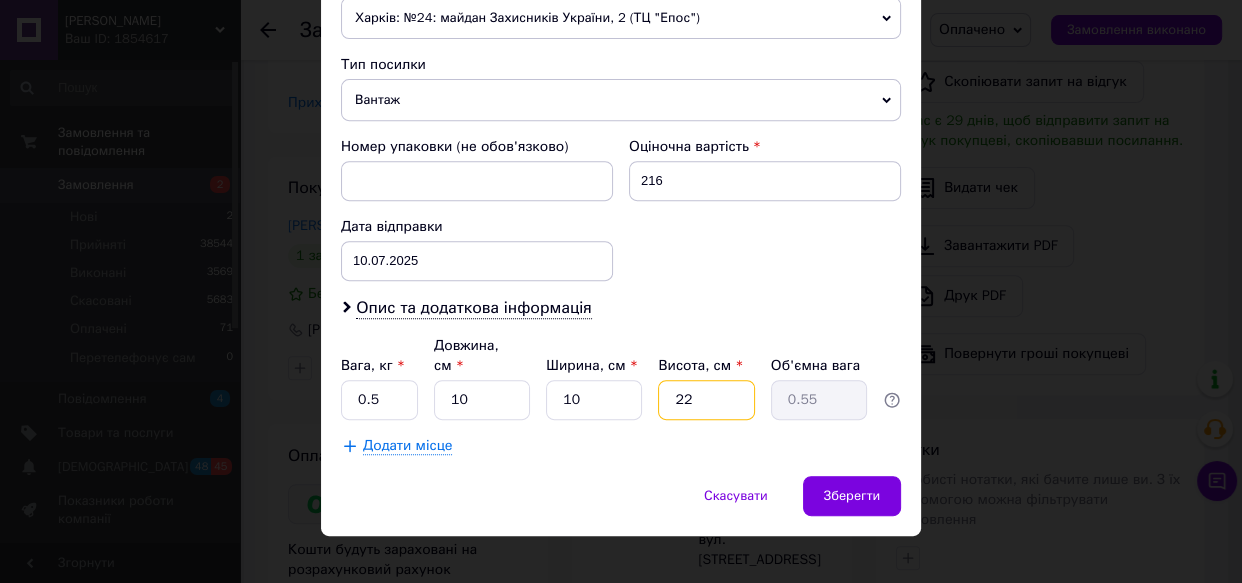 click on "22" at bounding box center (706, 400) 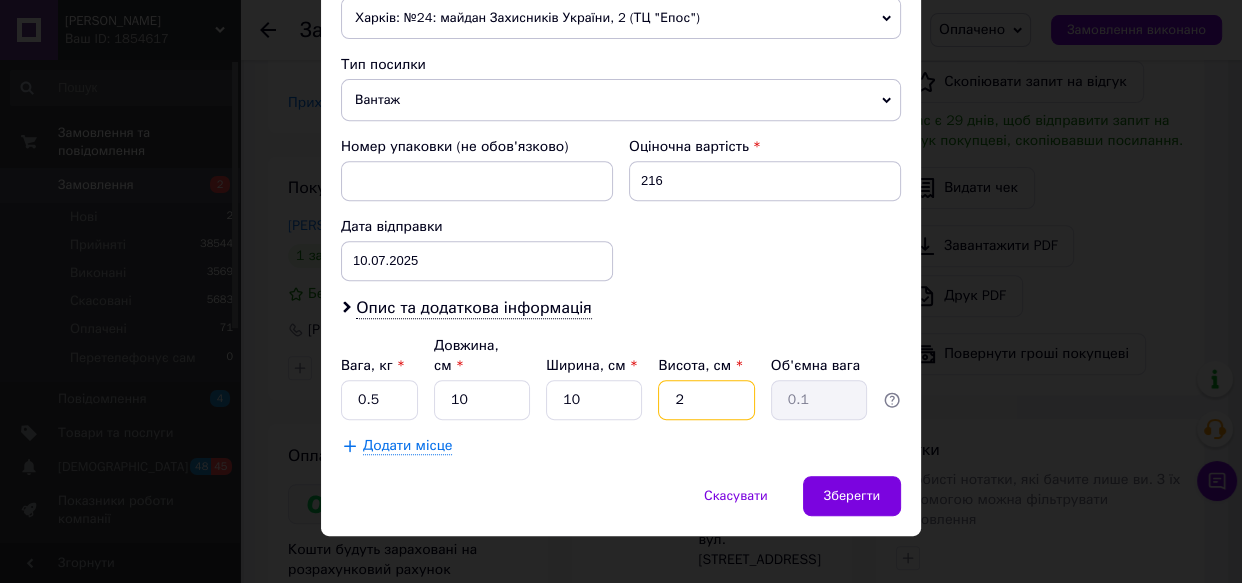 type on "20" 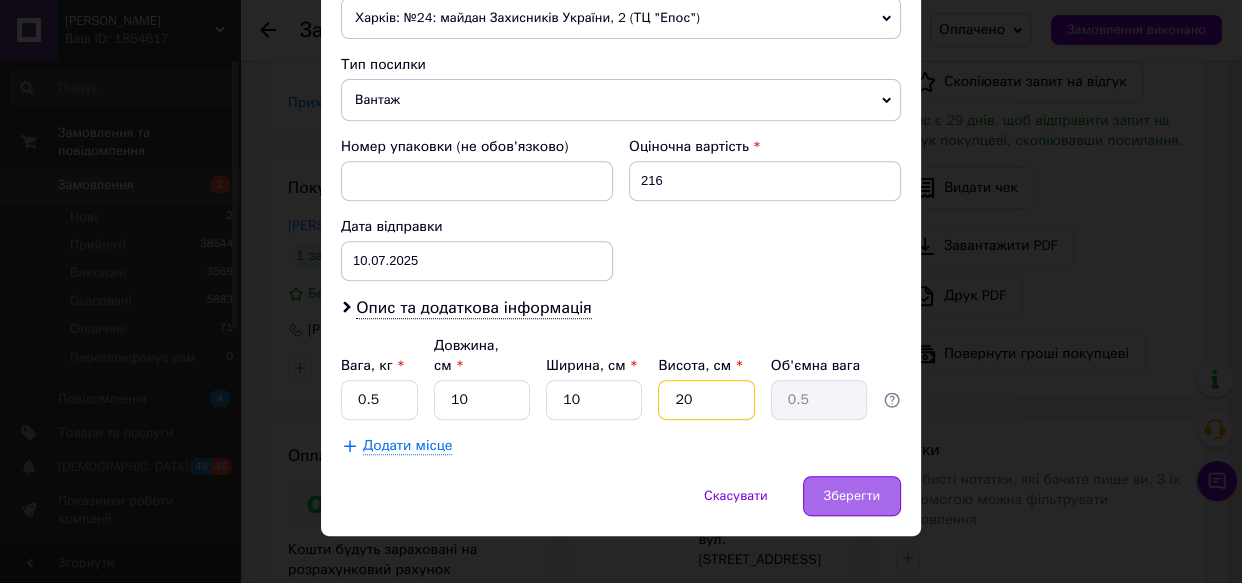 type on "20" 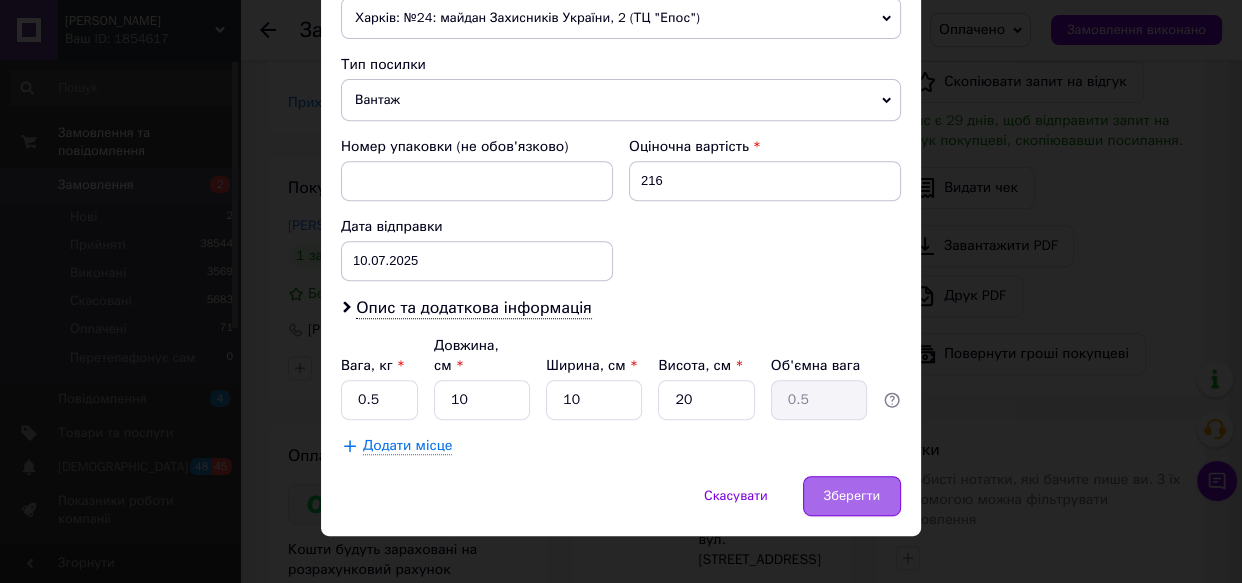 click on "Зберегти" at bounding box center [852, 496] 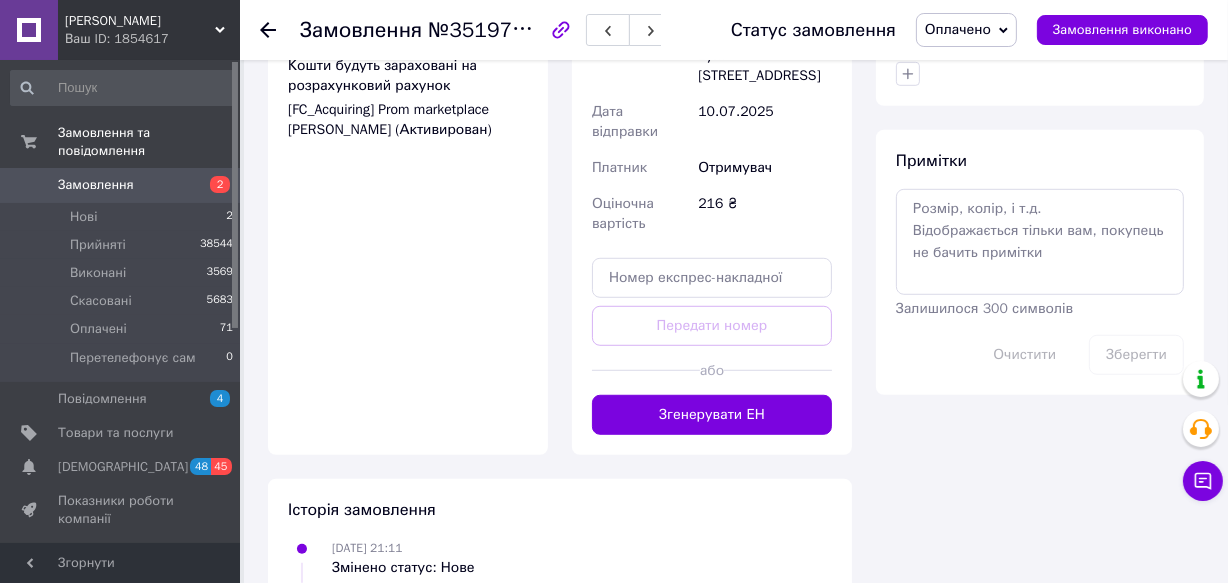 scroll, scrollTop: 1181, scrollLeft: 0, axis: vertical 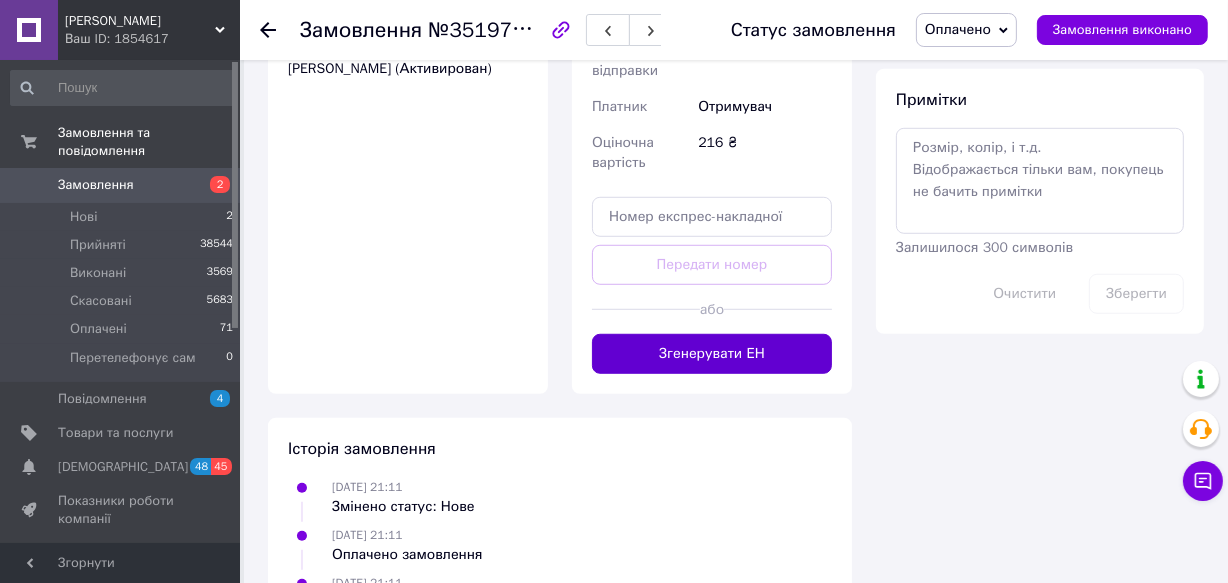 click on "Згенерувати ЕН" at bounding box center (712, 354) 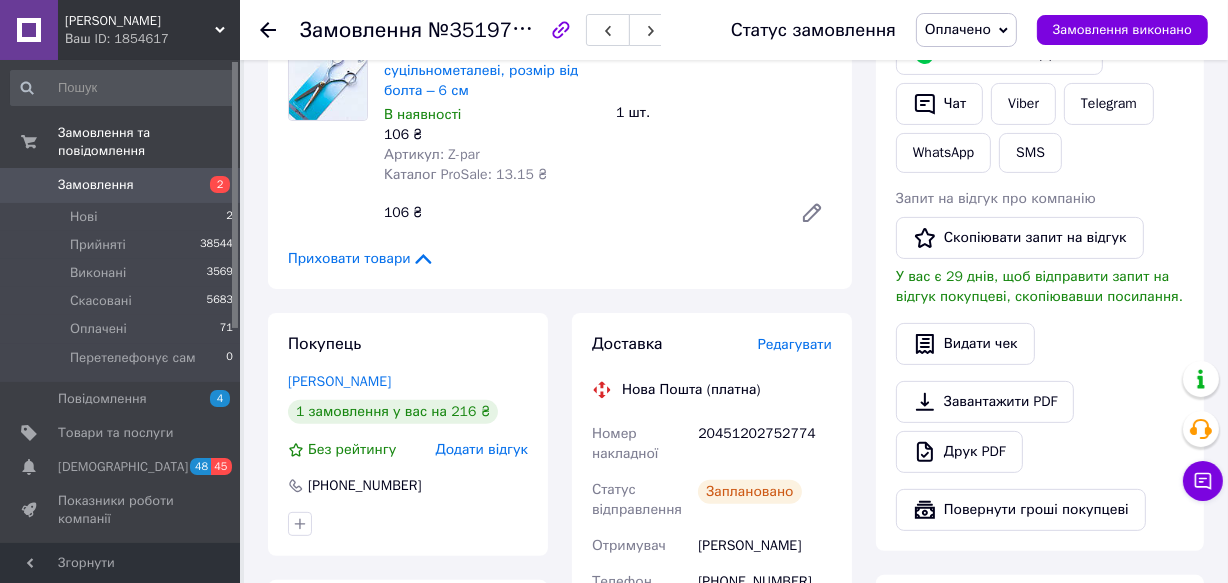 scroll, scrollTop: 454, scrollLeft: 0, axis: vertical 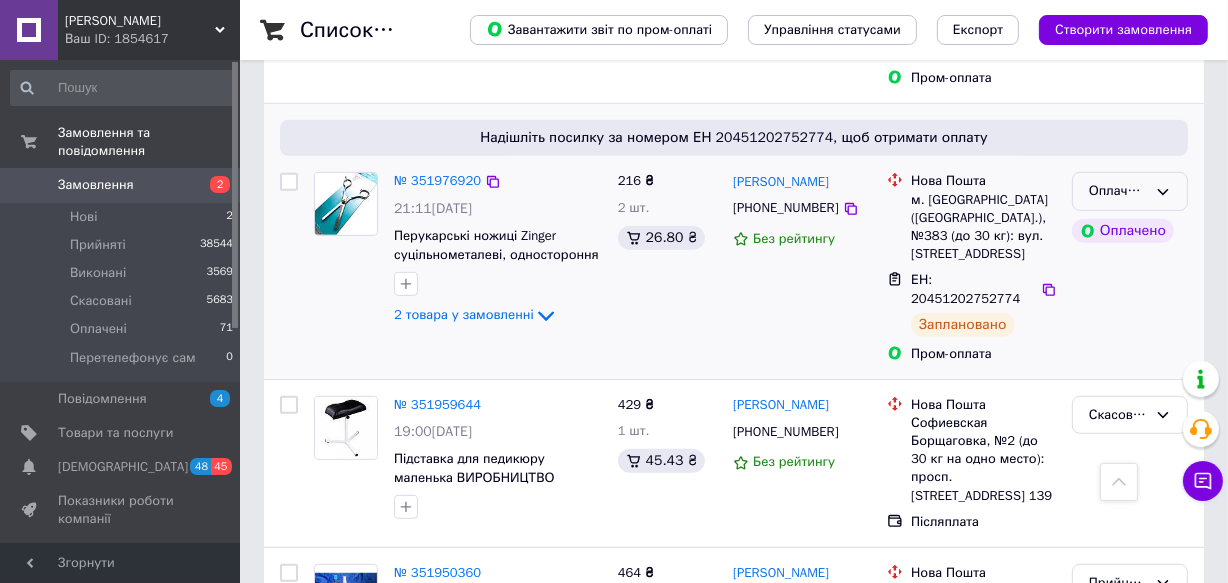 click 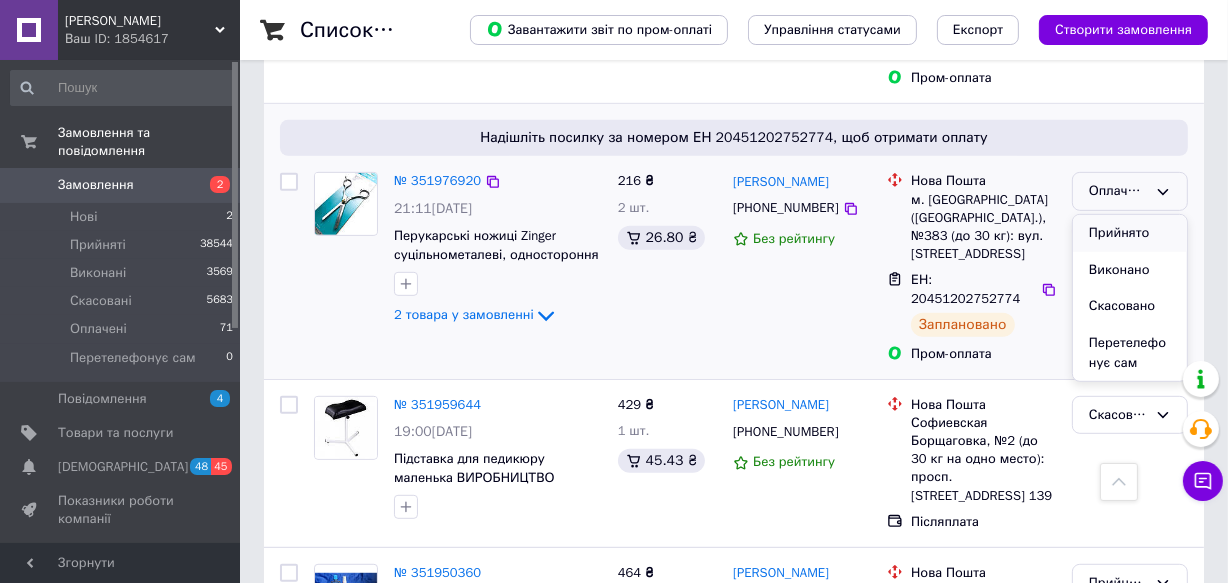 click on "Прийнято" at bounding box center [1130, 233] 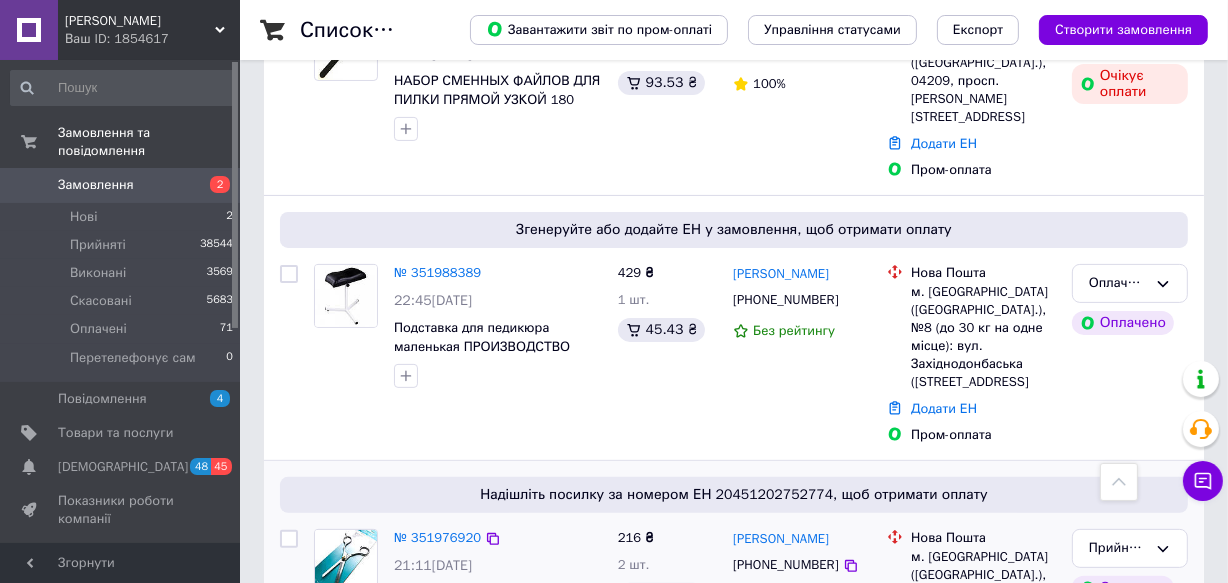 scroll, scrollTop: 454, scrollLeft: 0, axis: vertical 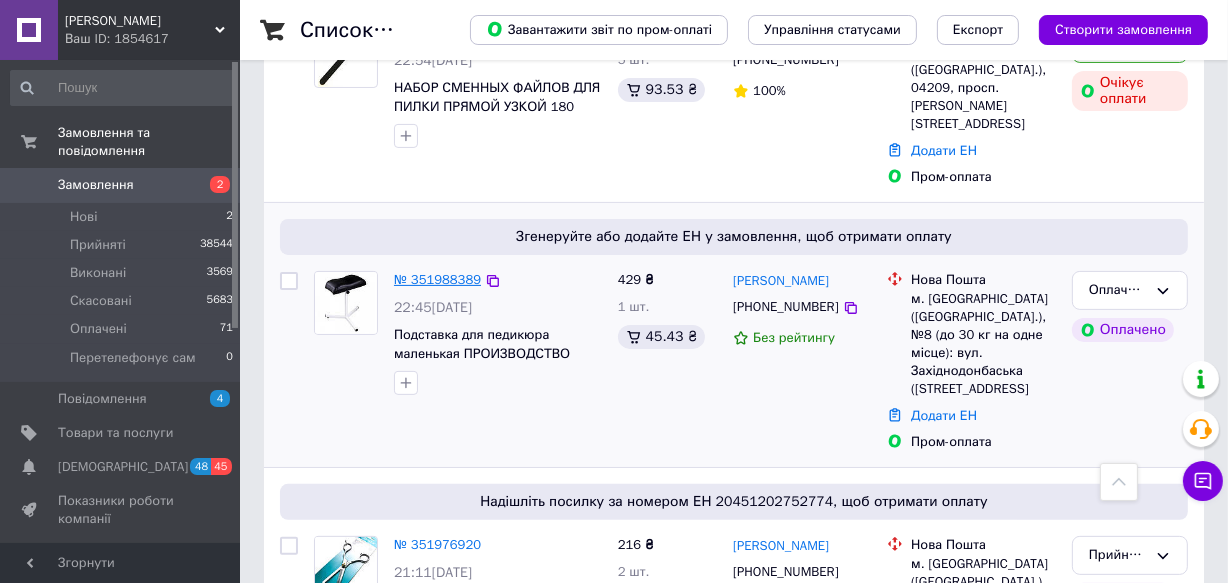 click on "№ 351988389" at bounding box center (437, 279) 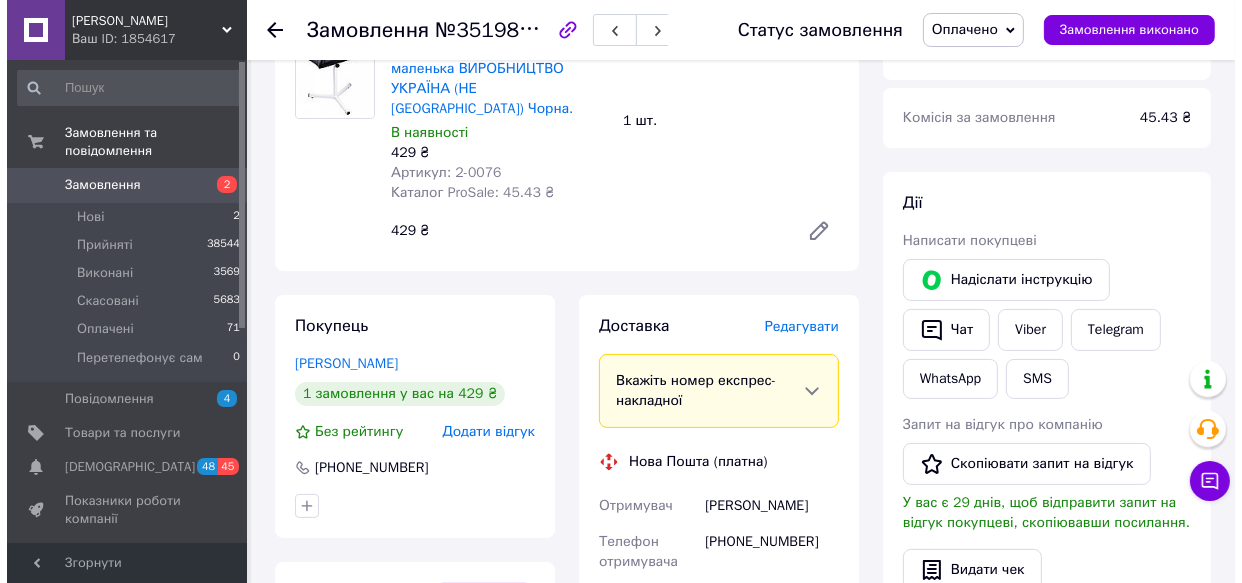 scroll, scrollTop: 363, scrollLeft: 0, axis: vertical 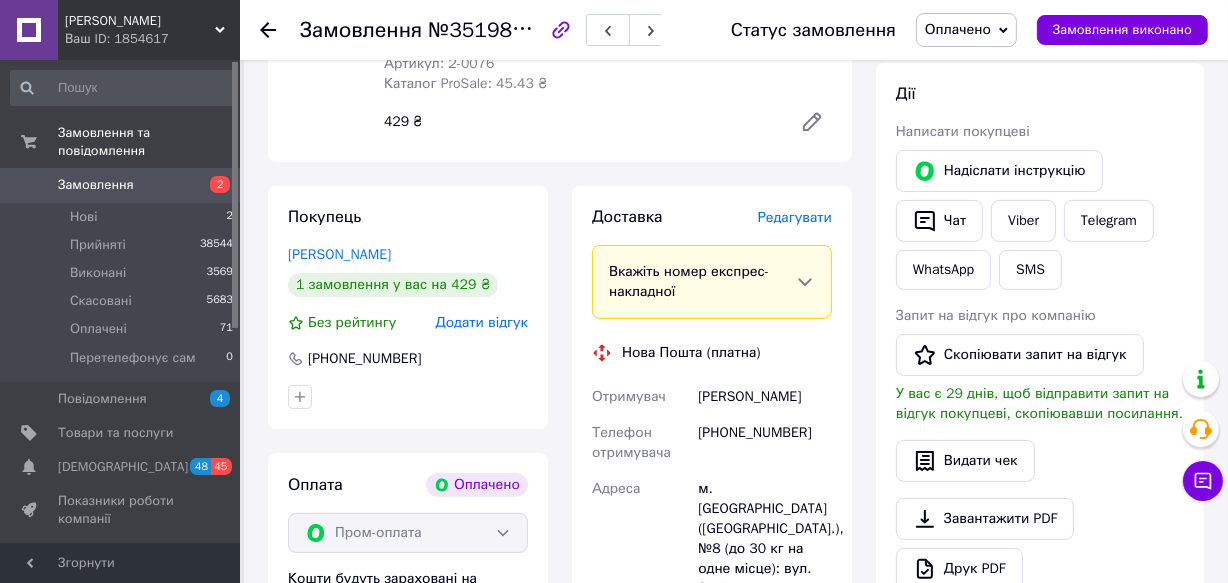 click on "Редагувати" at bounding box center (795, 217) 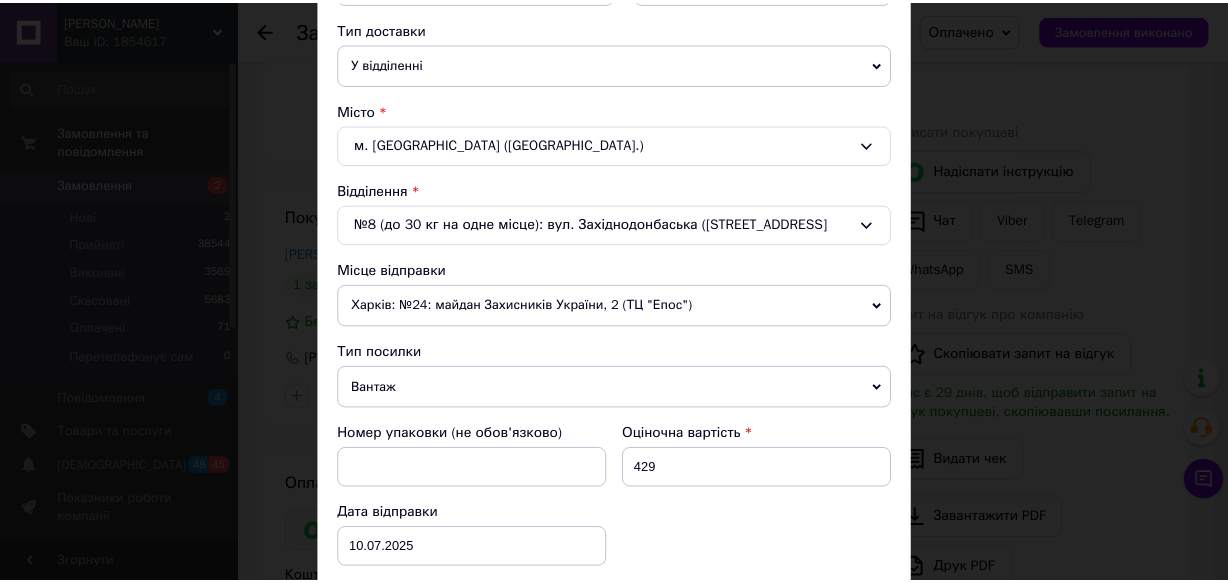 scroll, scrollTop: 742, scrollLeft: 0, axis: vertical 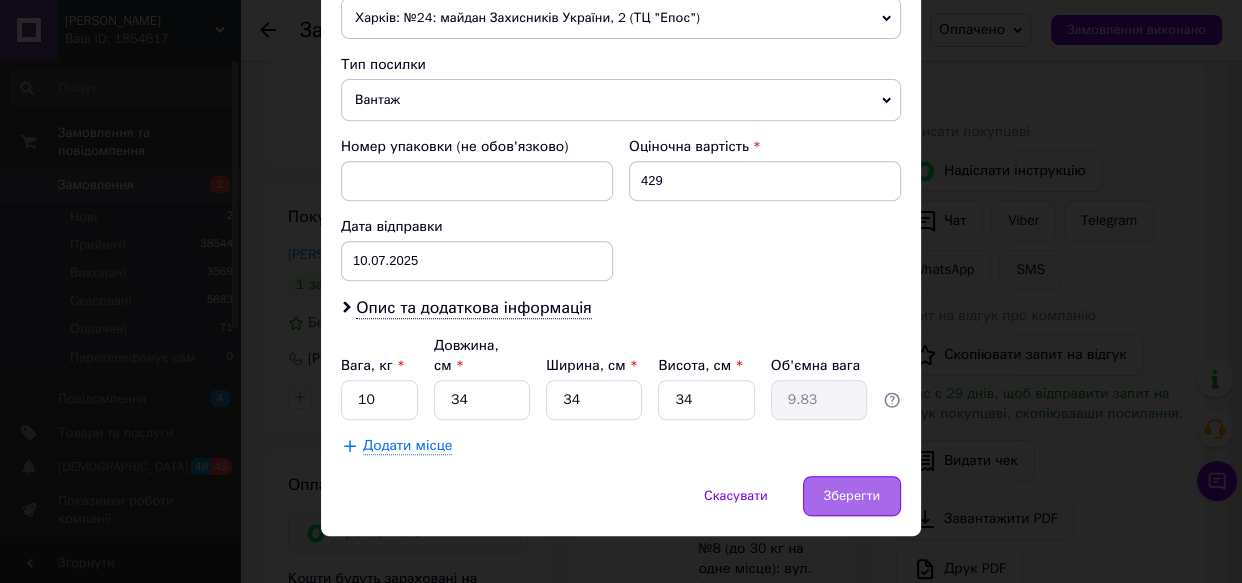 click on "Зберегти" at bounding box center (852, 496) 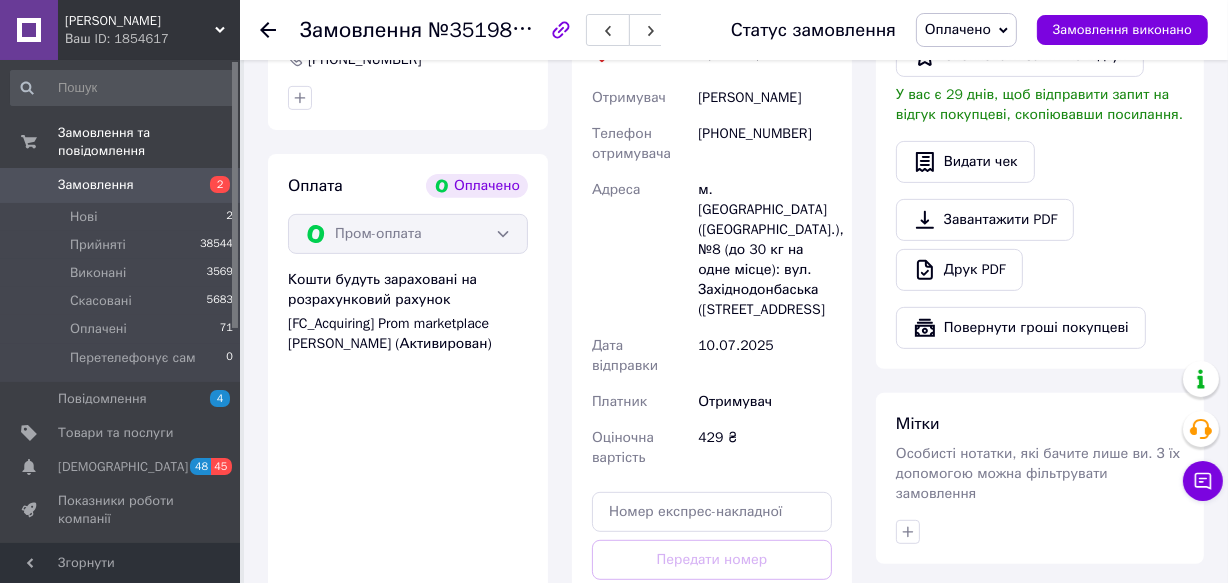 scroll, scrollTop: 727, scrollLeft: 0, axis: vertical 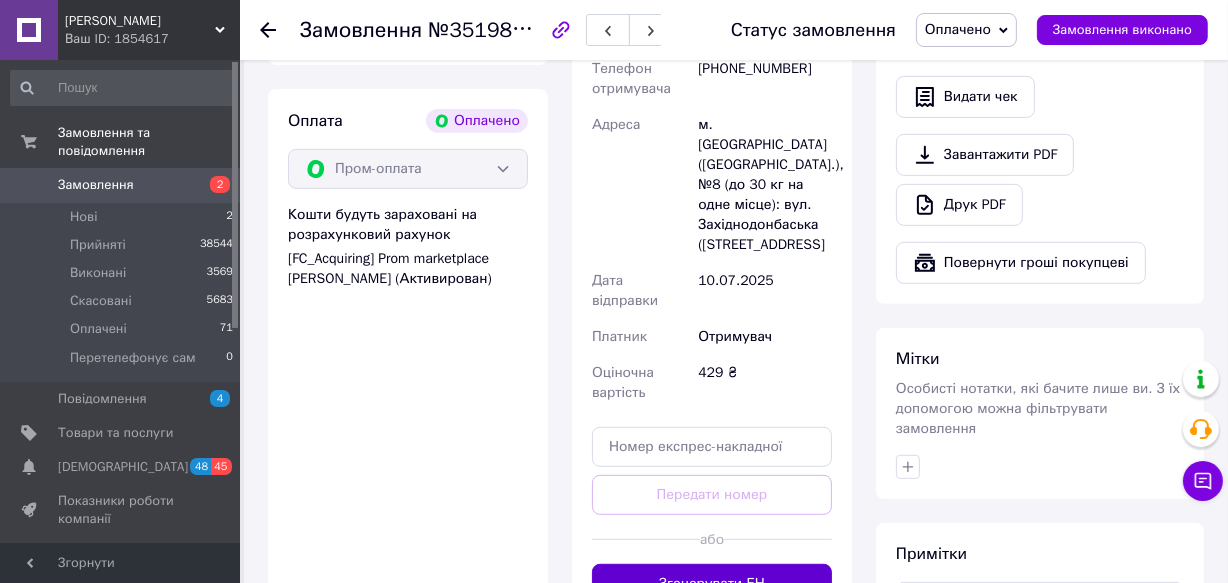 click on "Згенерувати ЕН" at bounding box center [712, 584] 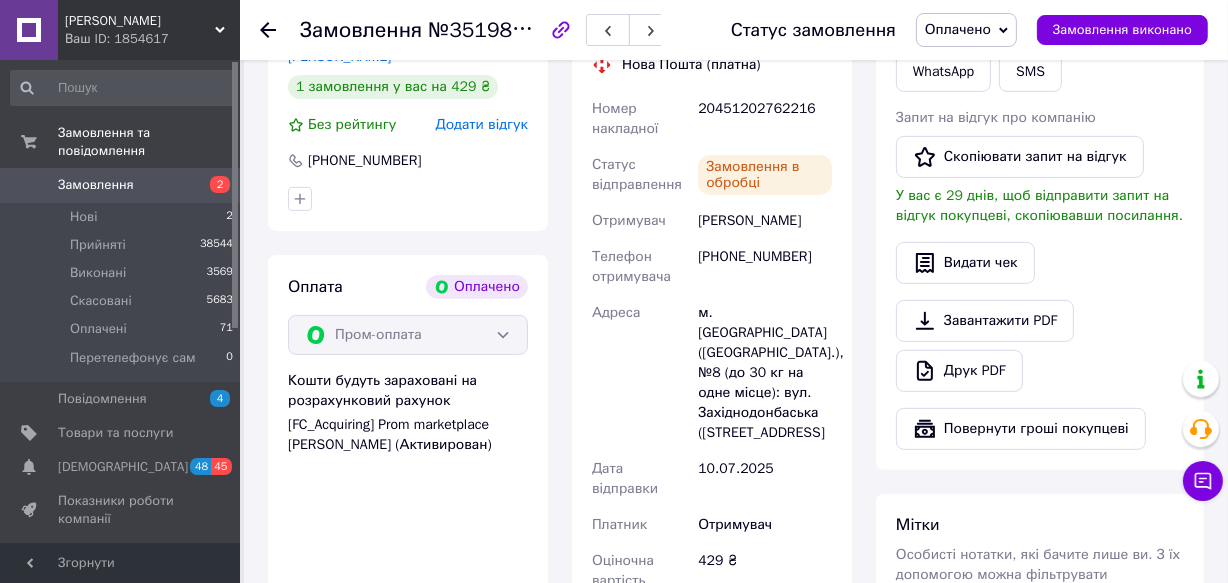 scroll, scrollTop: 545, scrollLeft: 0, axis: vertical 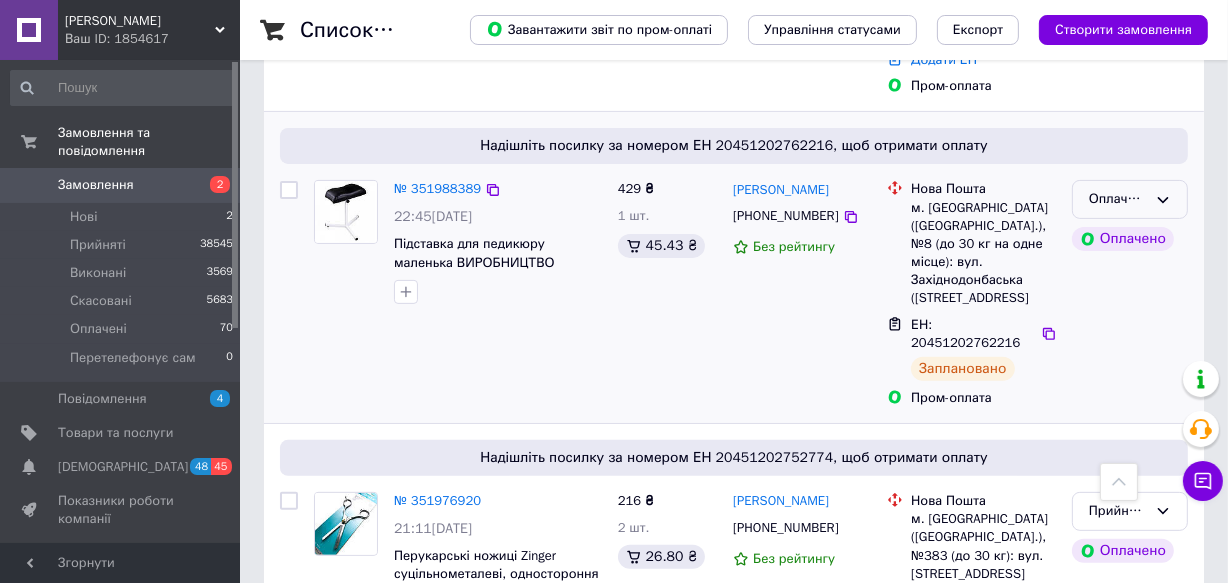 click 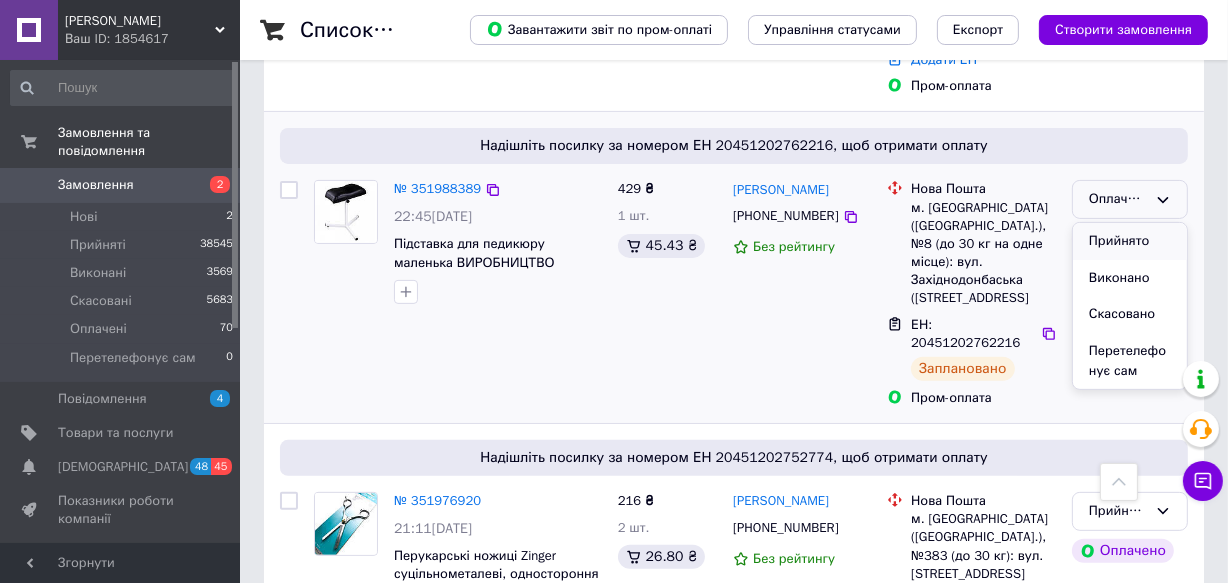 click on "Прийнято" at bounding box center (1130, 241) 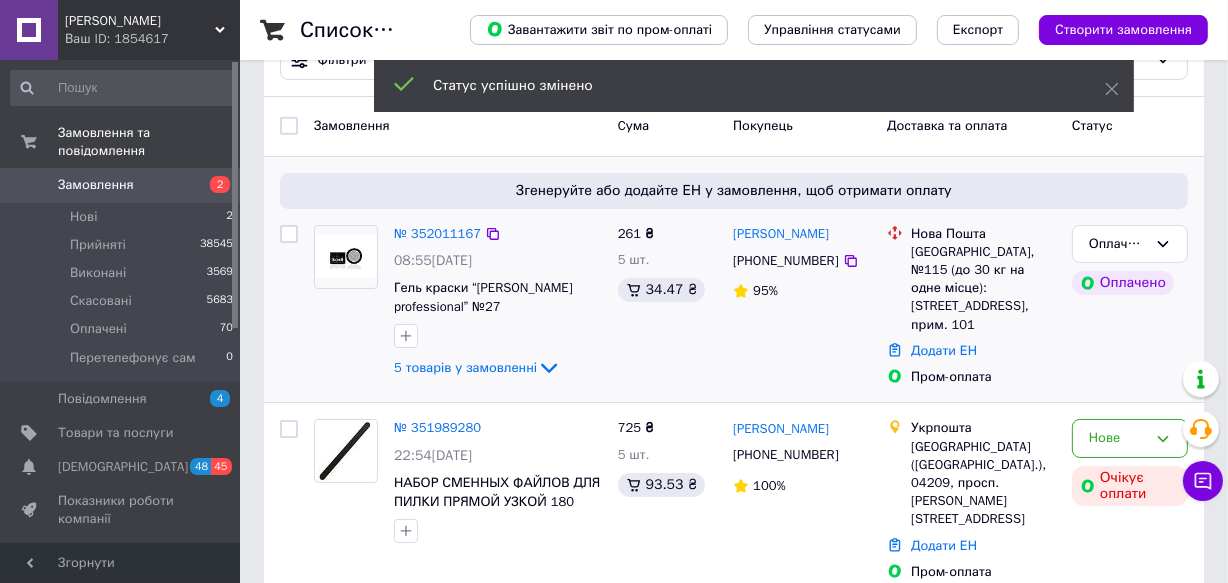 scroll, scrollTop: 181, scrollLeft: 0, axis: vertical 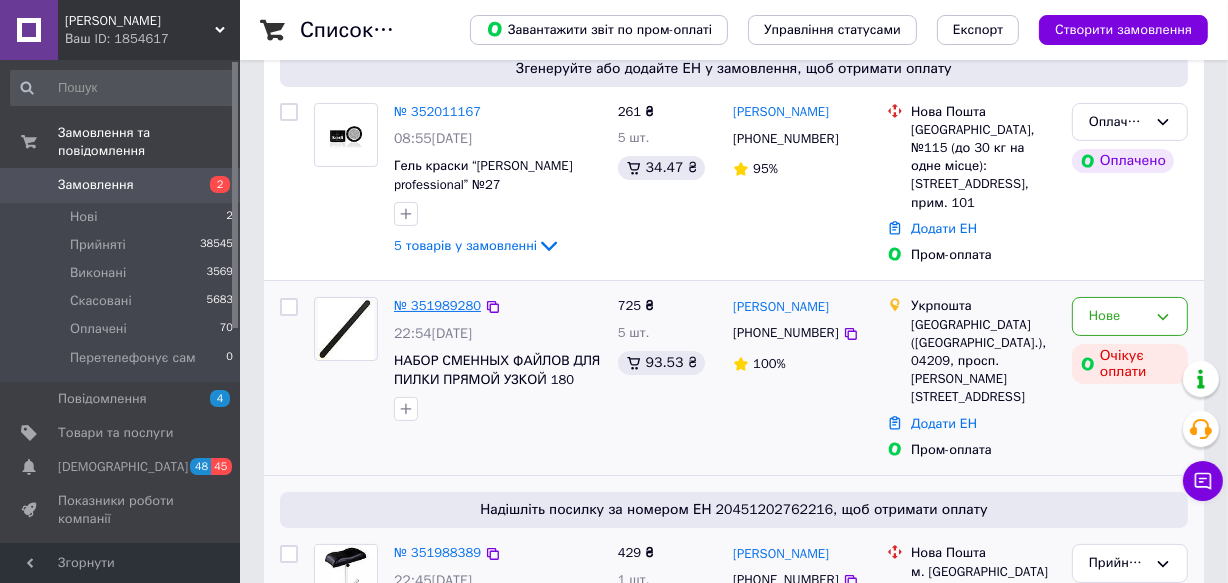 click on "№ 351989280" at bounding box center (437, 305) 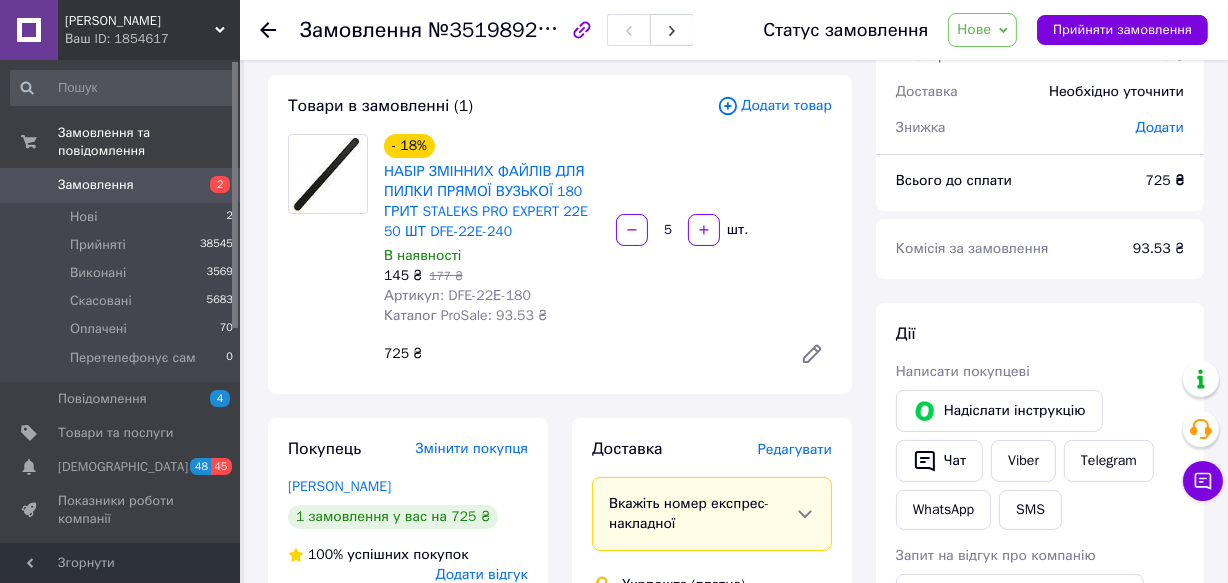 scroll, scrollTop: 0, scrollLeft: 0, axis: both 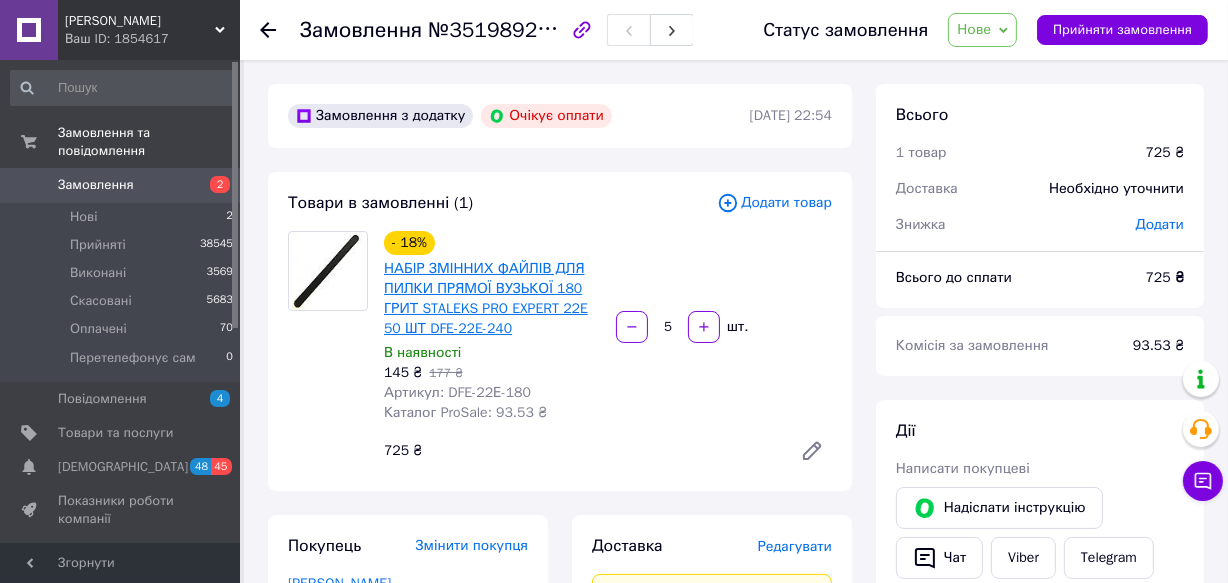 click on "НАБІР ЗМІННИХ ФАЙЛІВ ДЛЯ ПИЛКИ ПРЯМОЇ ВУЗЬКОЇ 180 ГРИТ STALEKS PRO EXPERT 22E 50 ШТ DFE-22E-240" at bounding box center (486, 298) 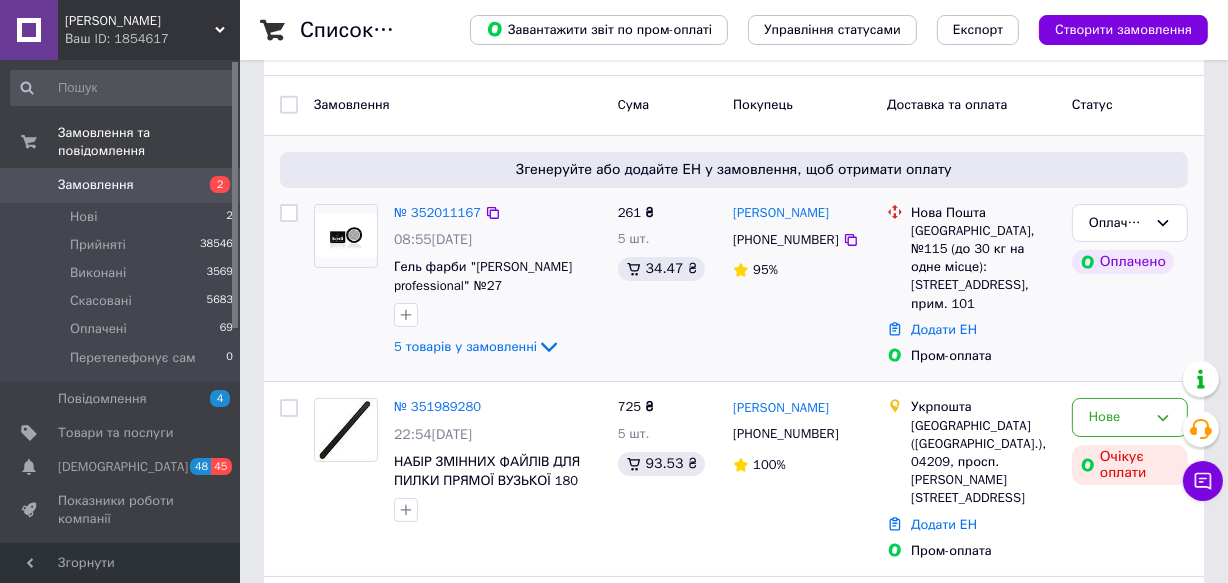 scroll, scrollTop: 181, scrollLeft: 0, axis: vertical 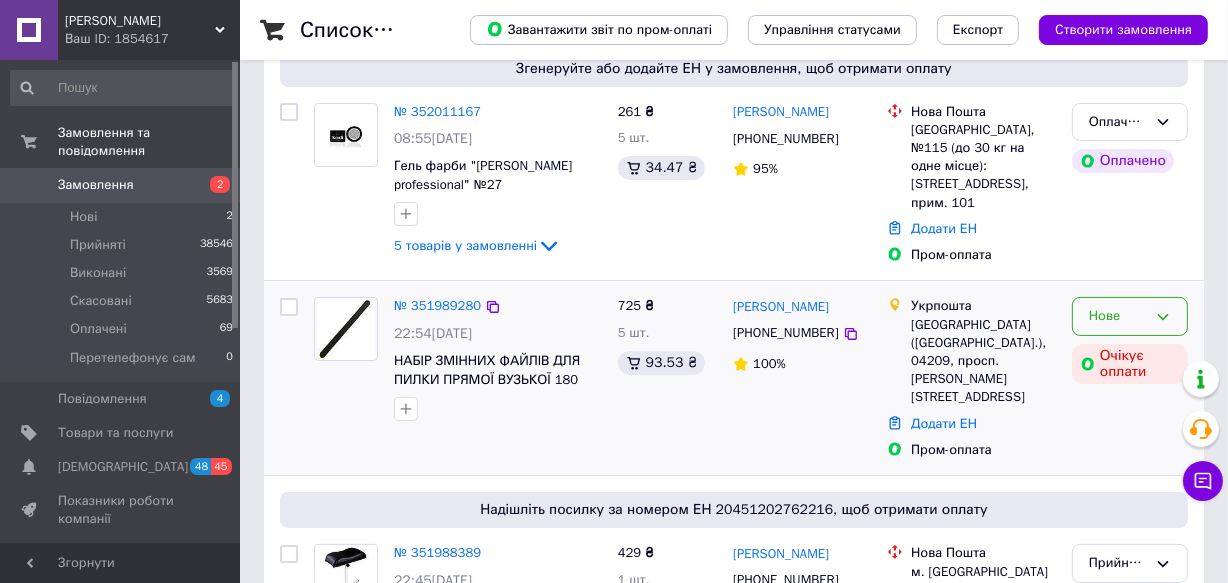 click 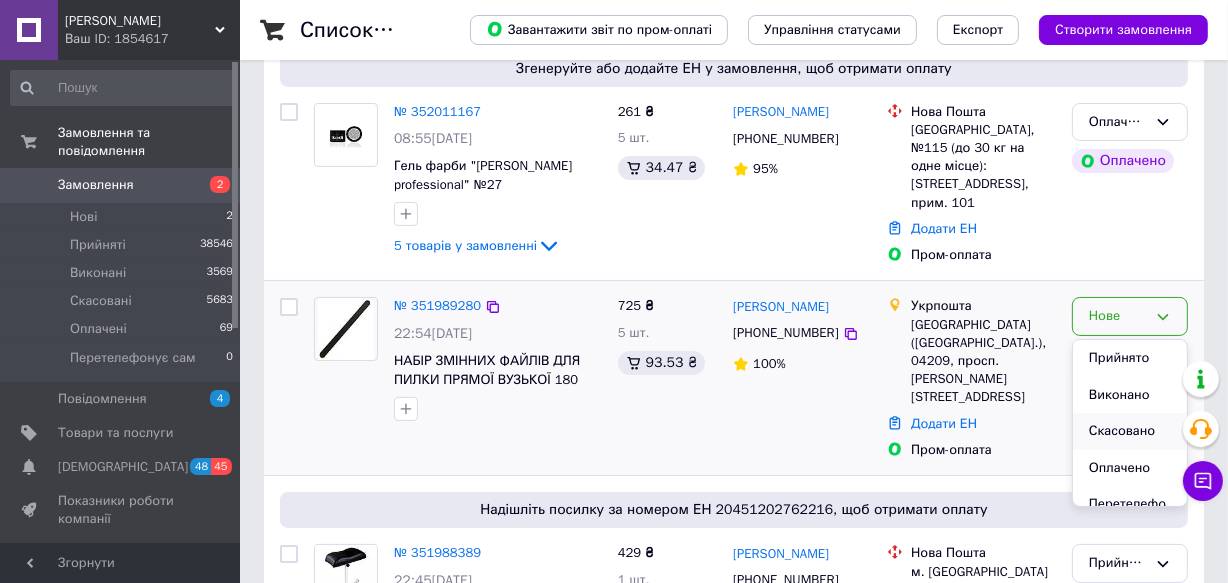 click on "Скасовано" at bounding box center (1130, 431) 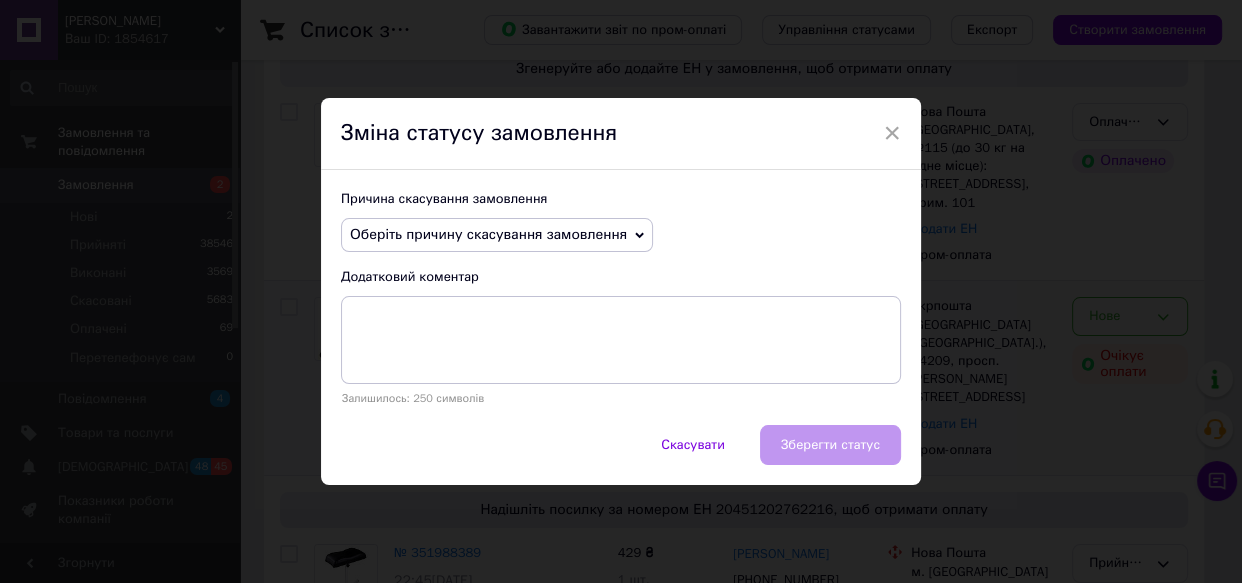 click on "Оберіть причину скасування замовлення" at bounding box center [497, 235] 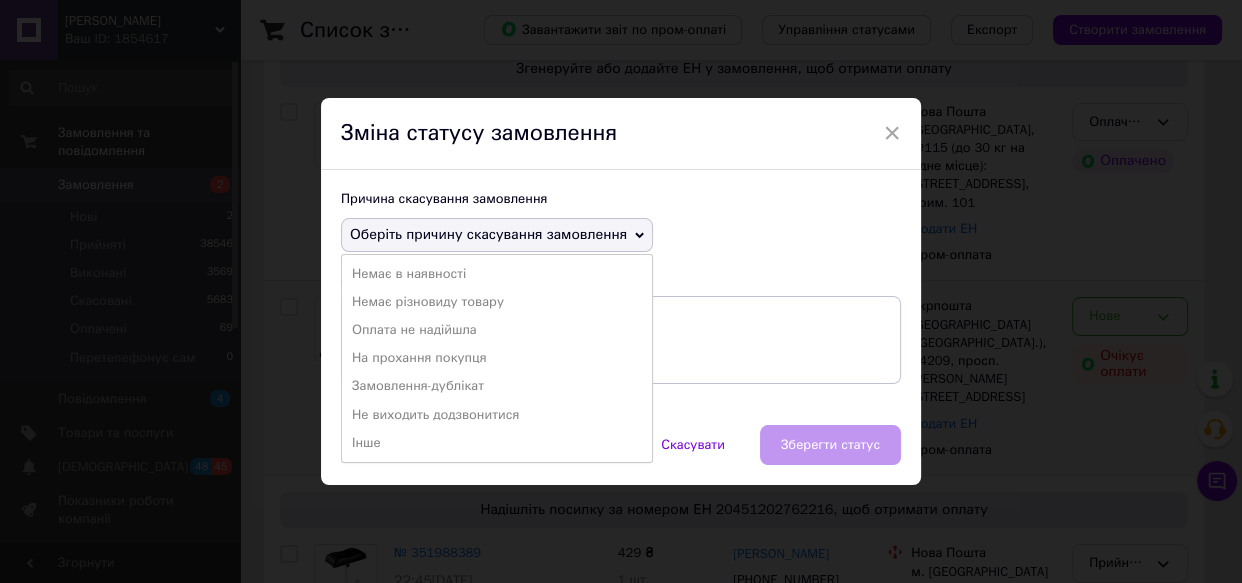 drag, startPoint x: 566, startPoint y: 279, endPoint x: 831, endPoint y: 427, distance: 303.5276 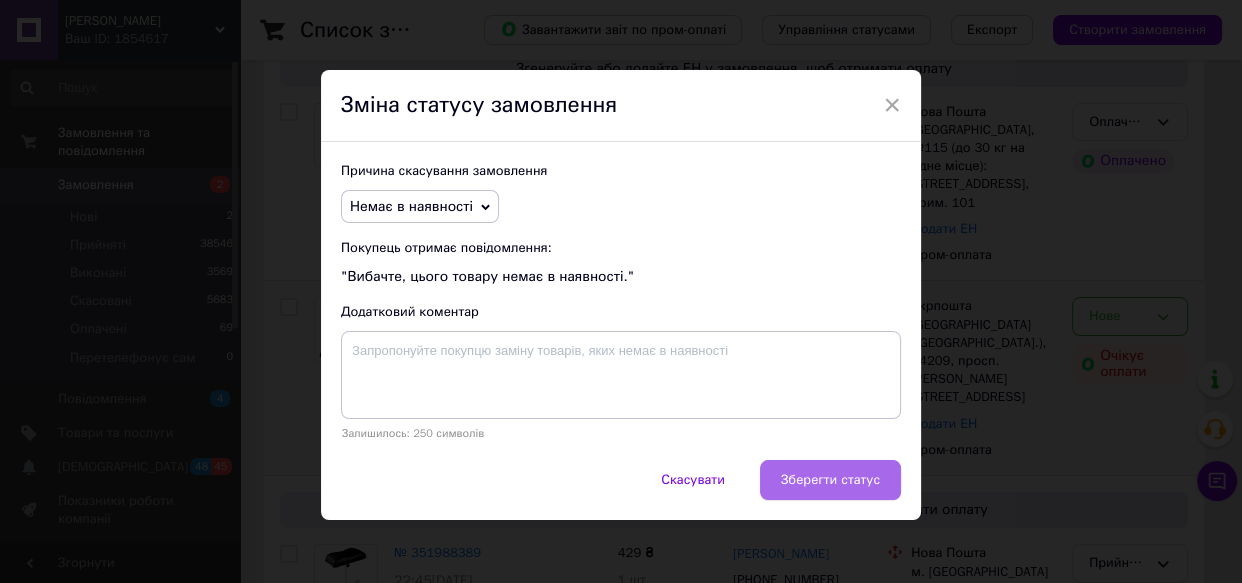 click on "Зберегти статус" at bounding box center [830, 480] 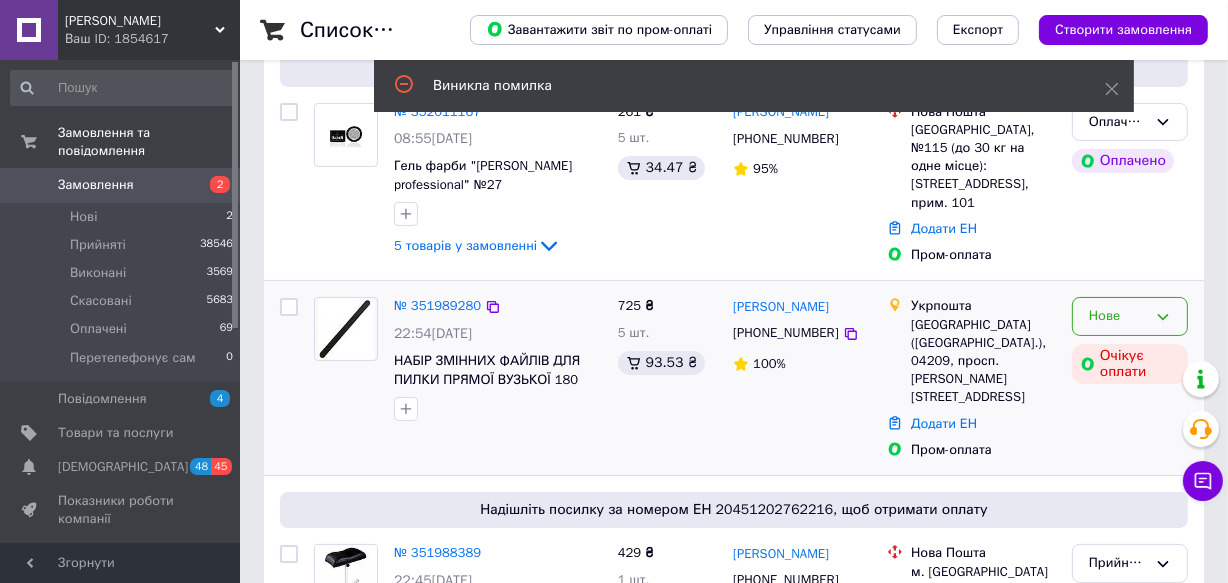 click 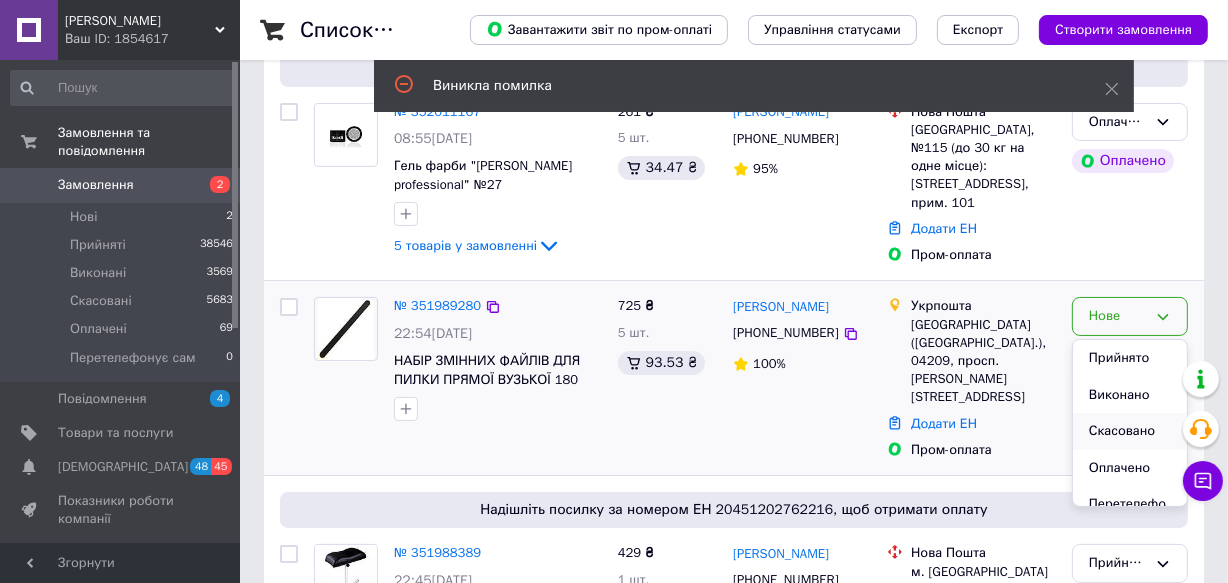 click on "Скасовано" at bounding box center [1130, 431] 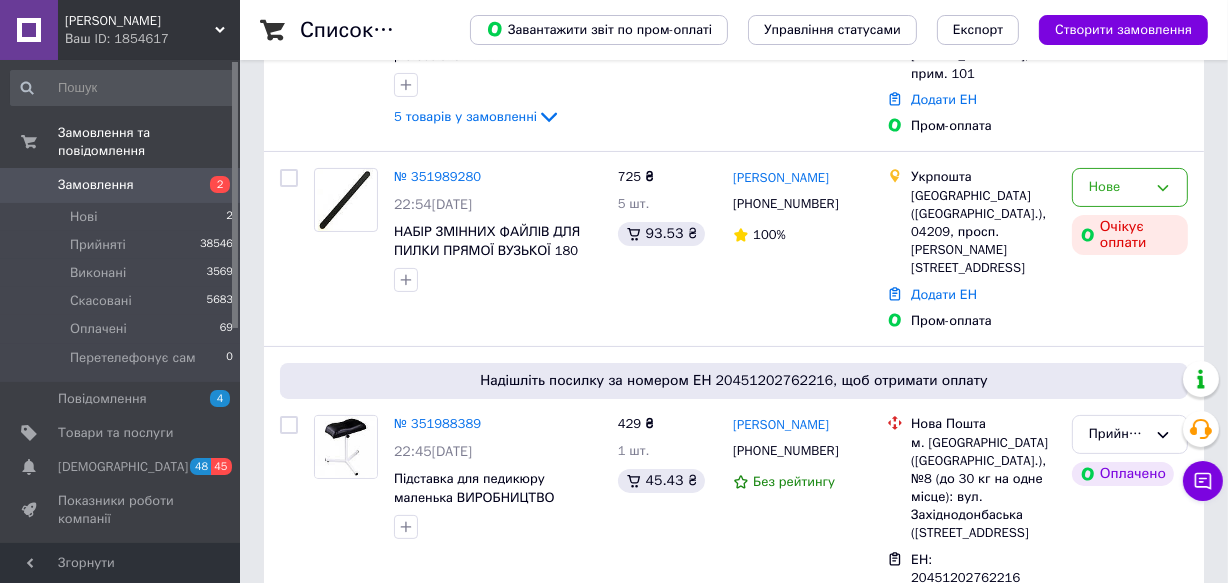 scroll, scrollTop: 363, scrollLeft: 0, axis: vertical 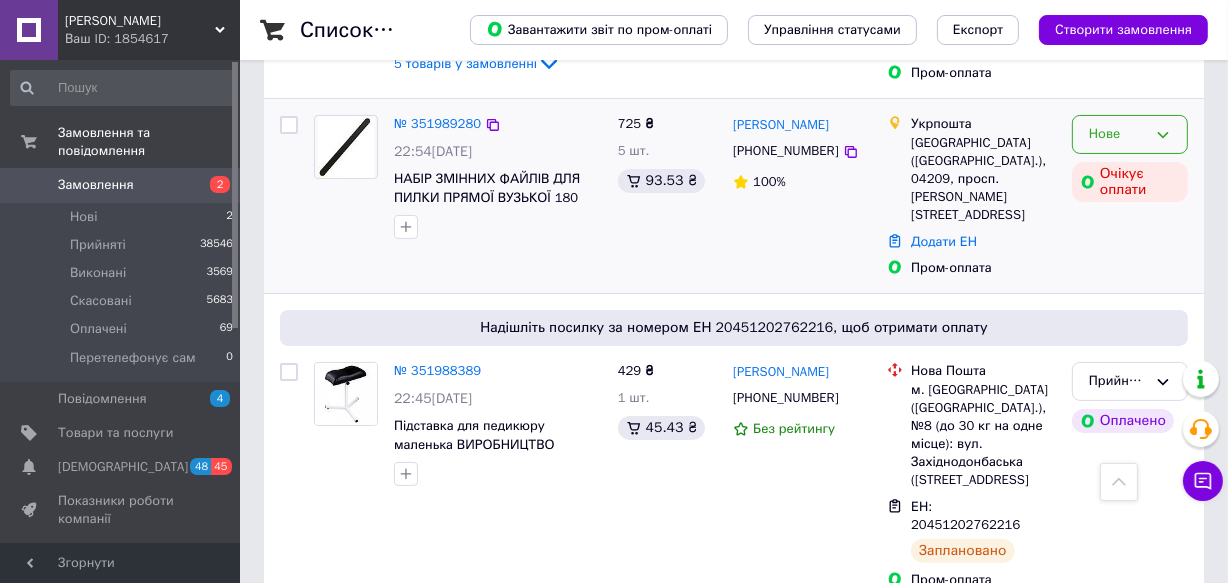 click 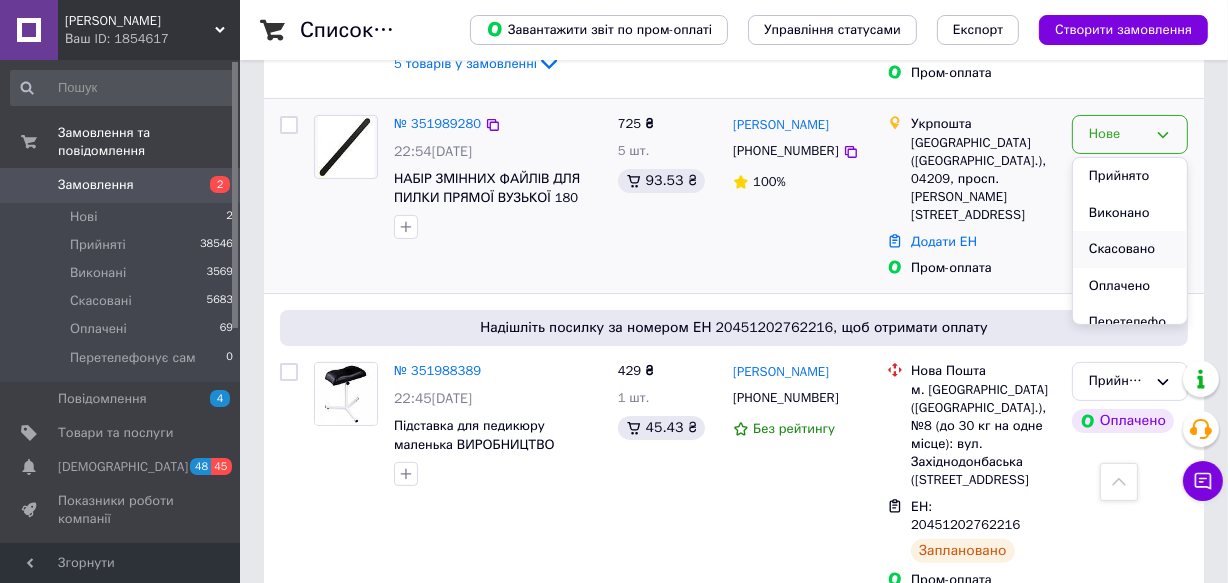 click on "Скасовано" at bounding box center (1130, 249) 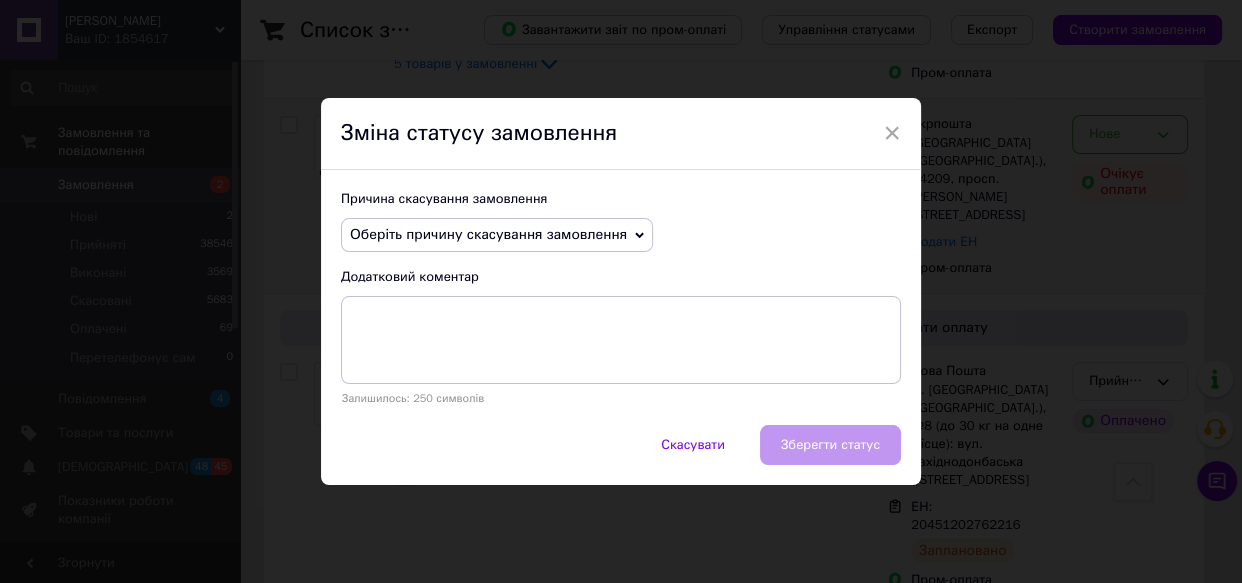 click on "Оберіть причину скасування замовлення" at bounding box center (497, 235) 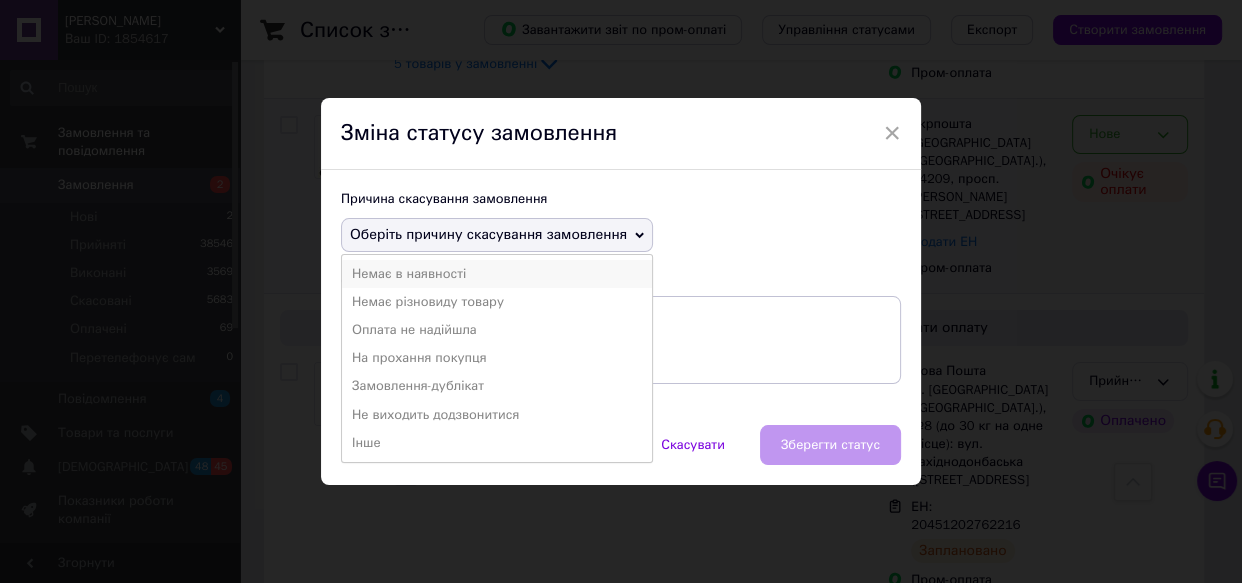 click on "Немає в наявності" at bounding box center [497, 274] 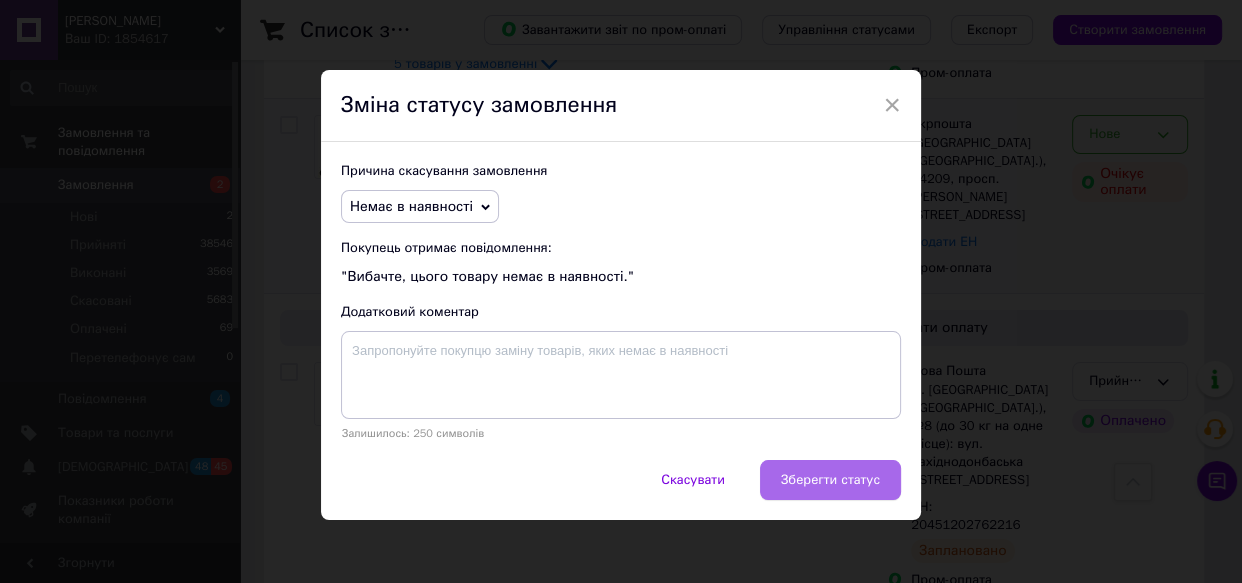click on "Зберегти статус" at bounding box center [830, 480] 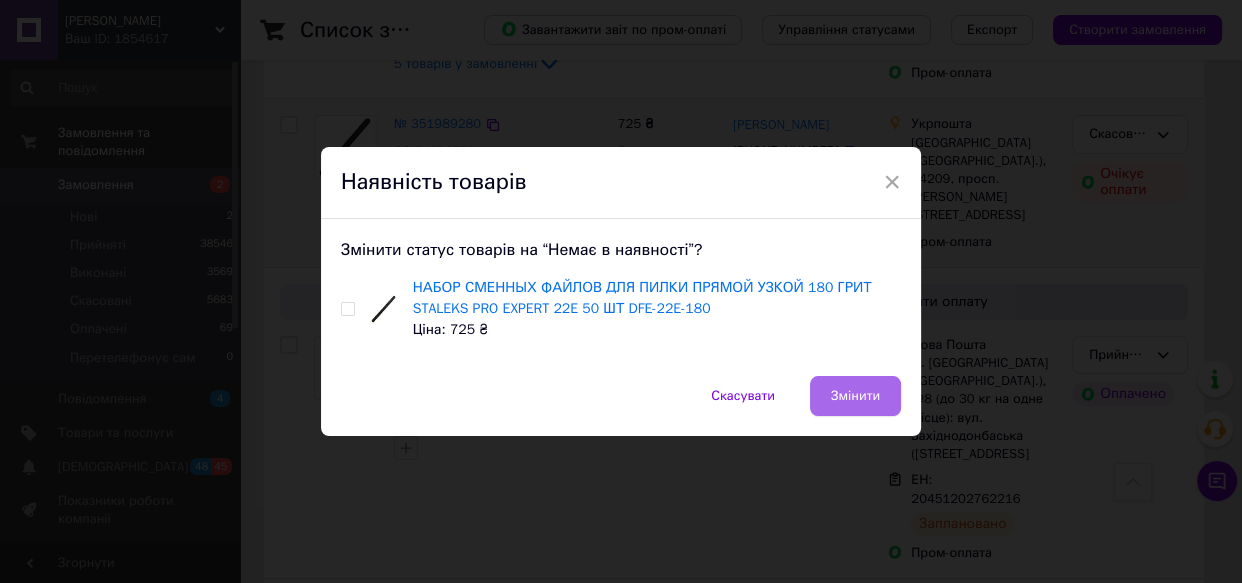 click on "Змінити" at bounding box center (855, 396) 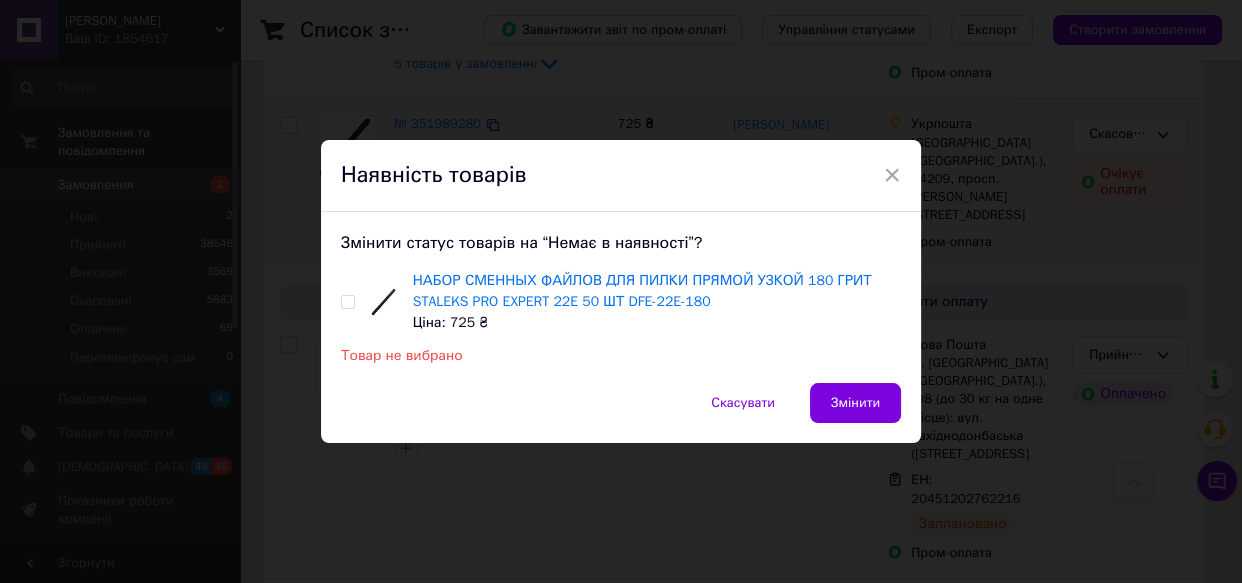 click at bounding box center [347, 302] 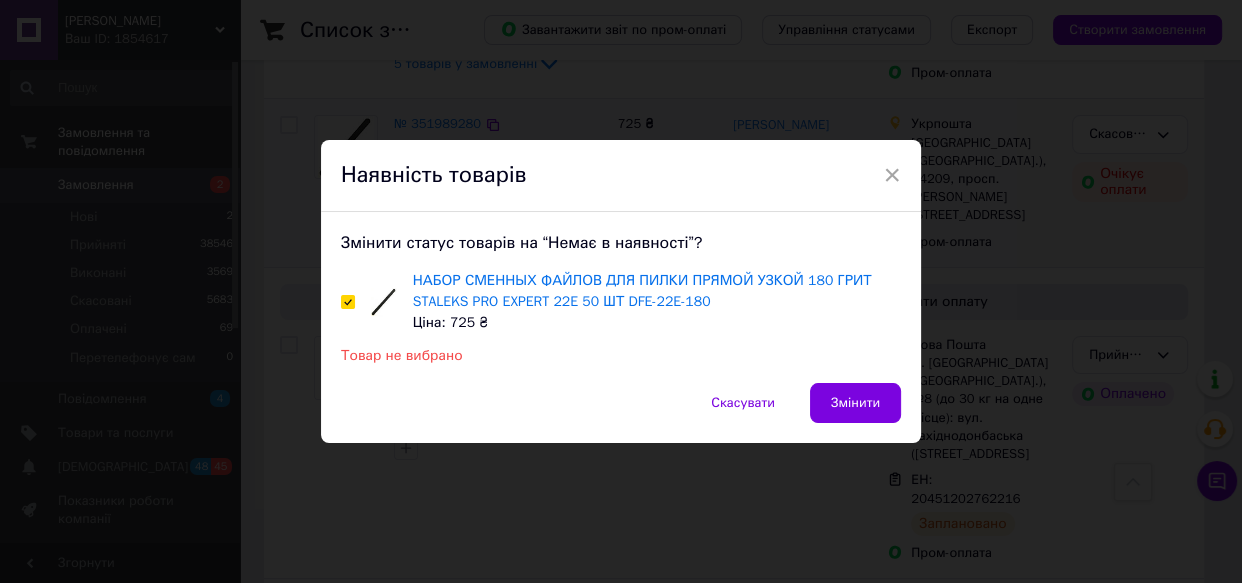 checkbox on "true" 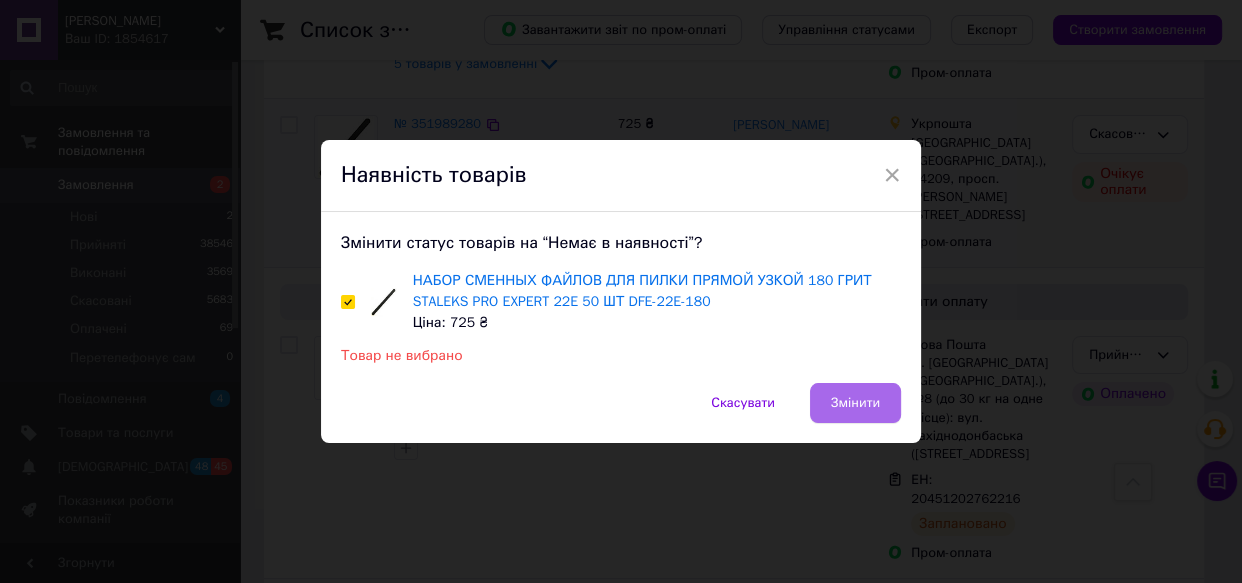 click on "Змінити" at bounding box center (855, 403) 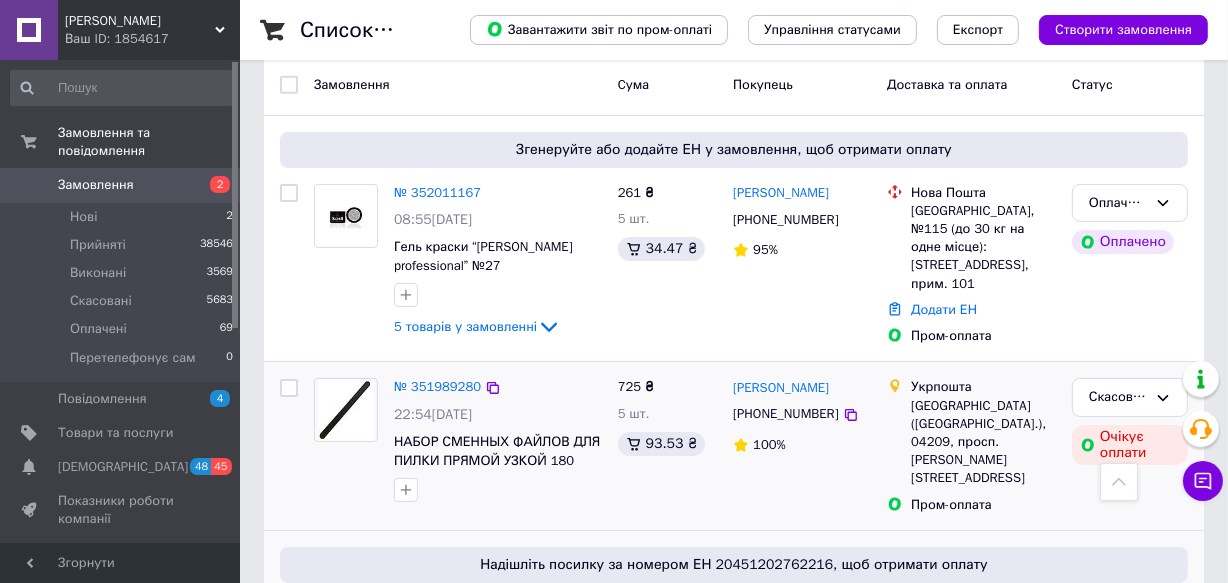 scroll, scrollTop: 90, scrollLeft: 0, axis: vertical 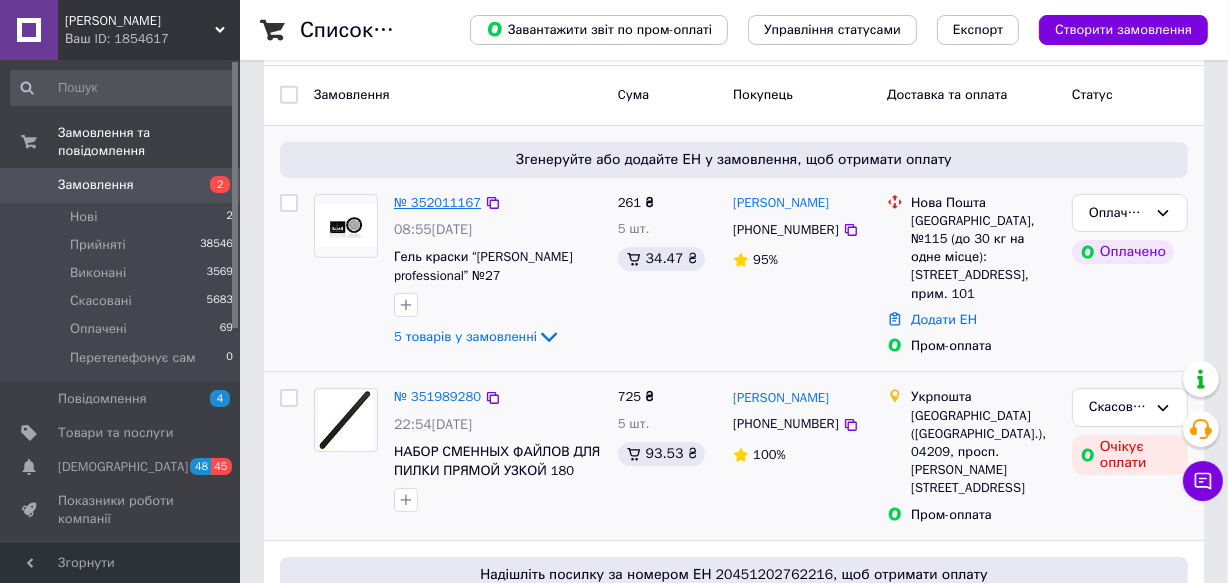 click on "№ 352011167" at bounding box center (437, 202) 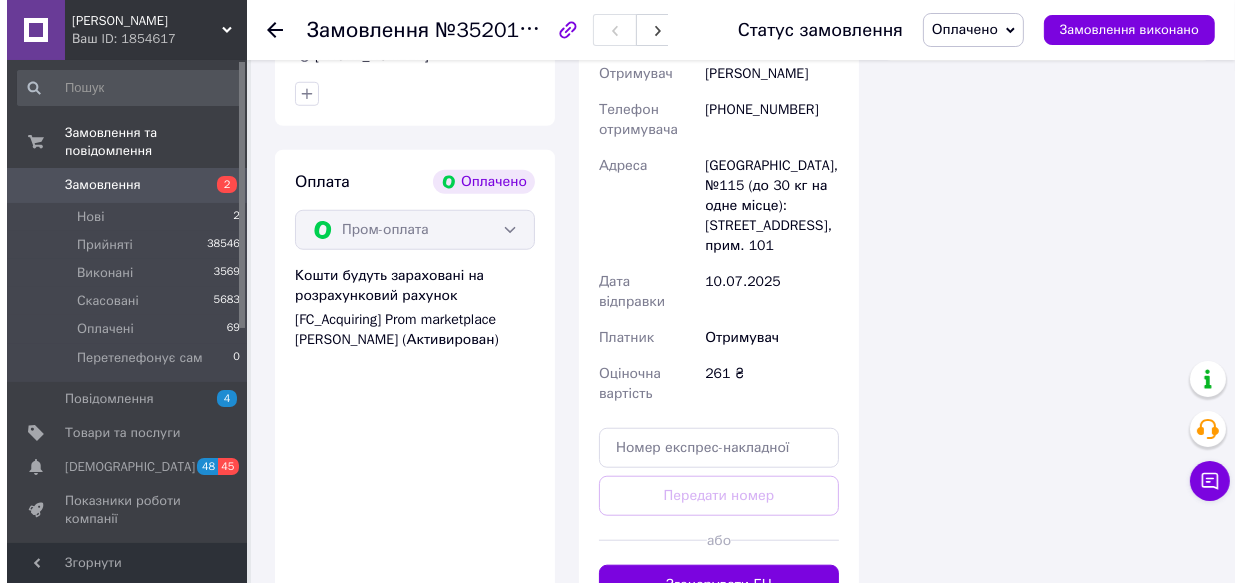 scroll, scrollTop: 1090, scrollLeft: 0, axis: vertical 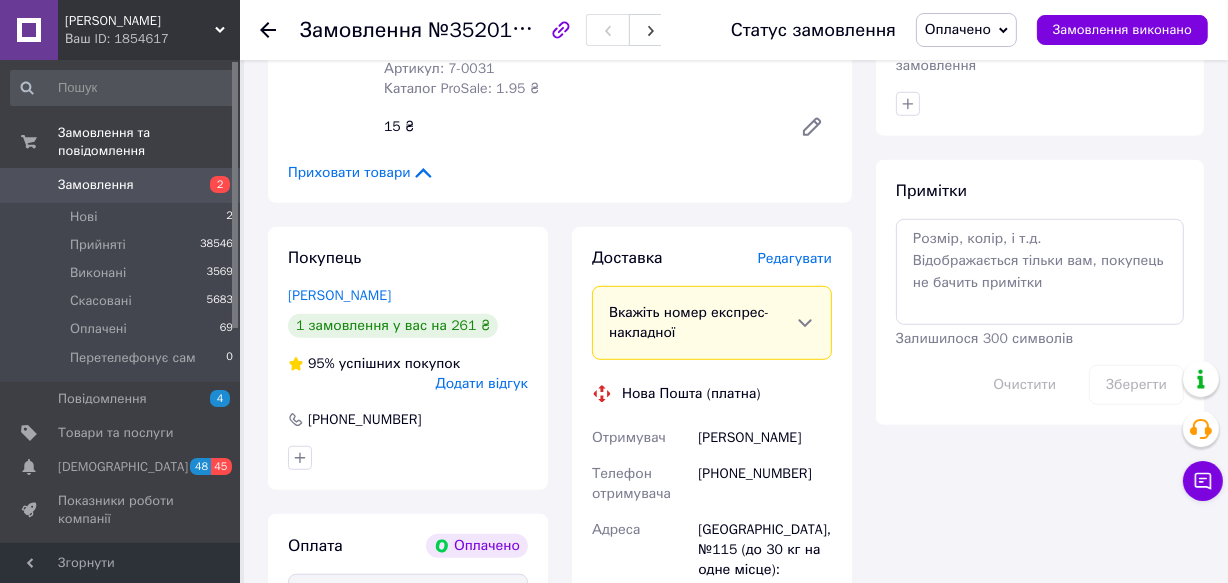 click on "Редагувати" at bounding box center [795, 258] 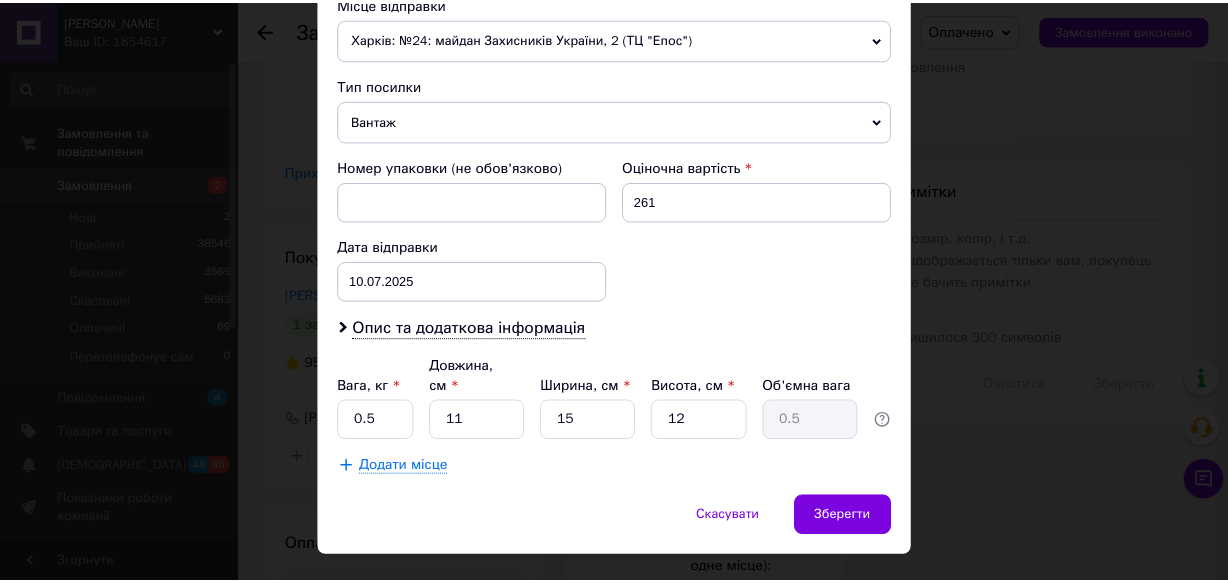 scroll, scrollTop: 727, scrollLeft: 0, axis: vertical 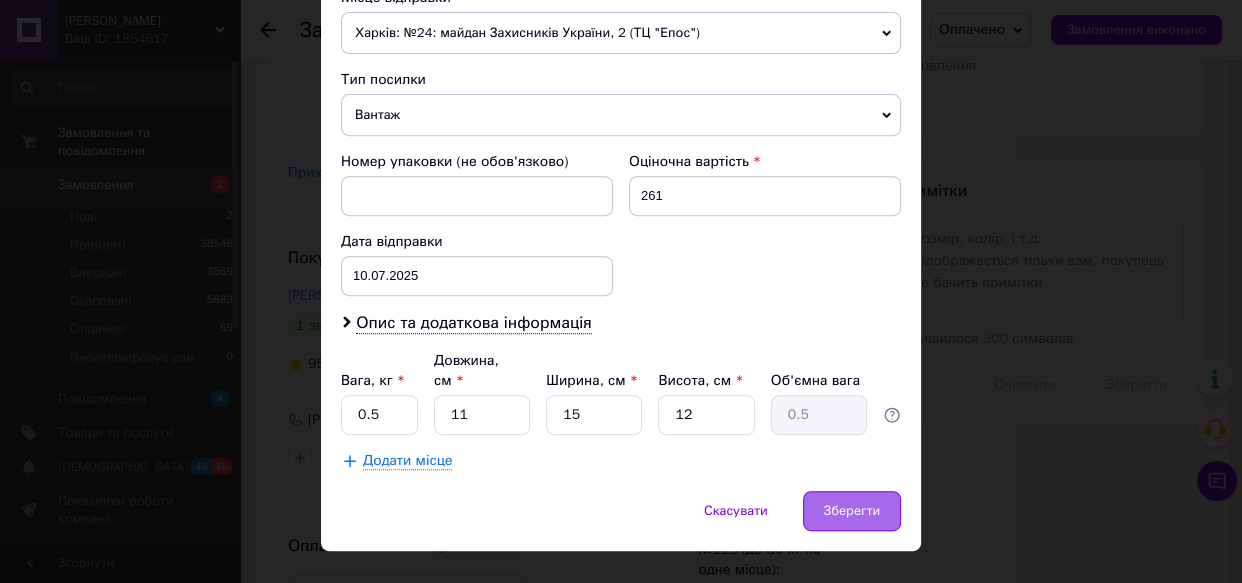 click on "Зберегти" at bounding box center (852, 511) 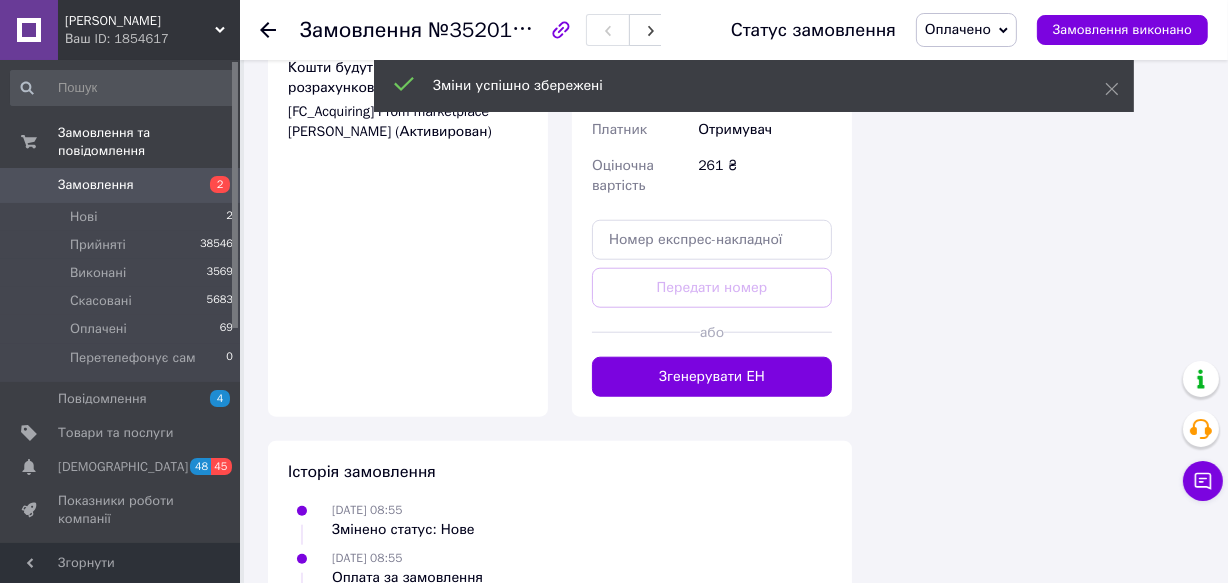 scroll, scrollTop: 1818, scrollLeft: 0, axis: vertical 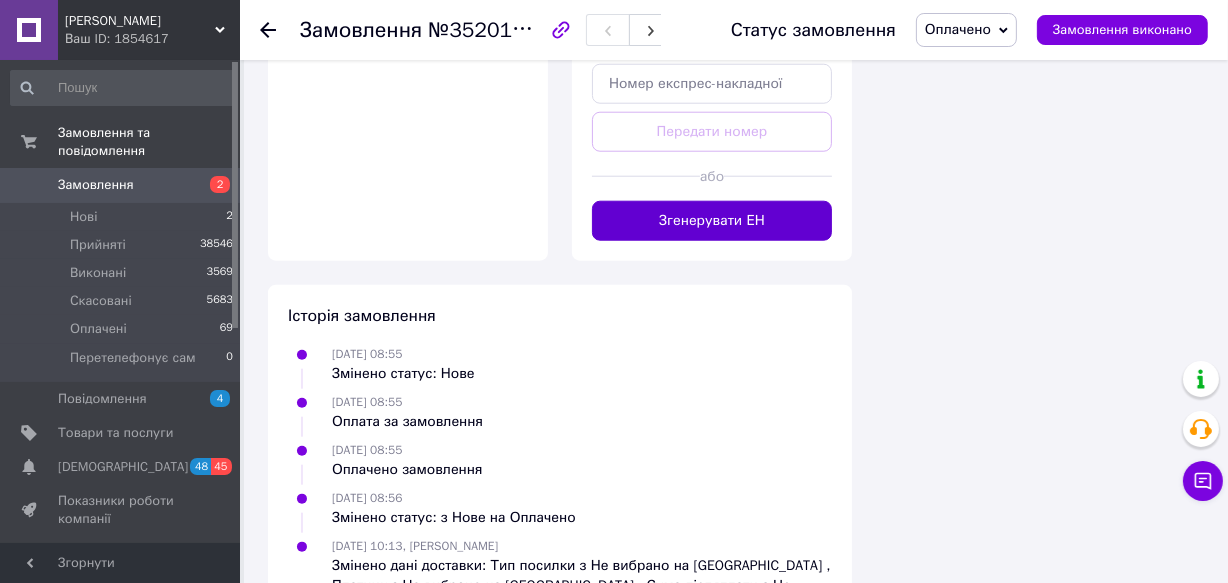 click on "Згенерувати ЕН" at bounding box center (712, 221) 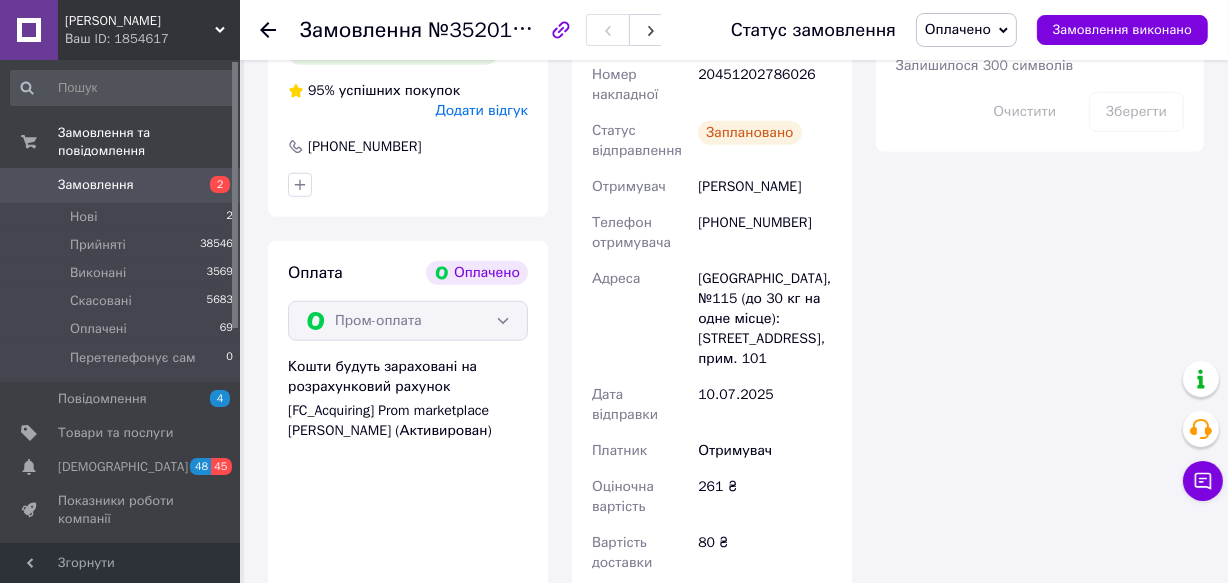 scroll, scrollTop: 1272, scrollLeft: 0, axis: vertical 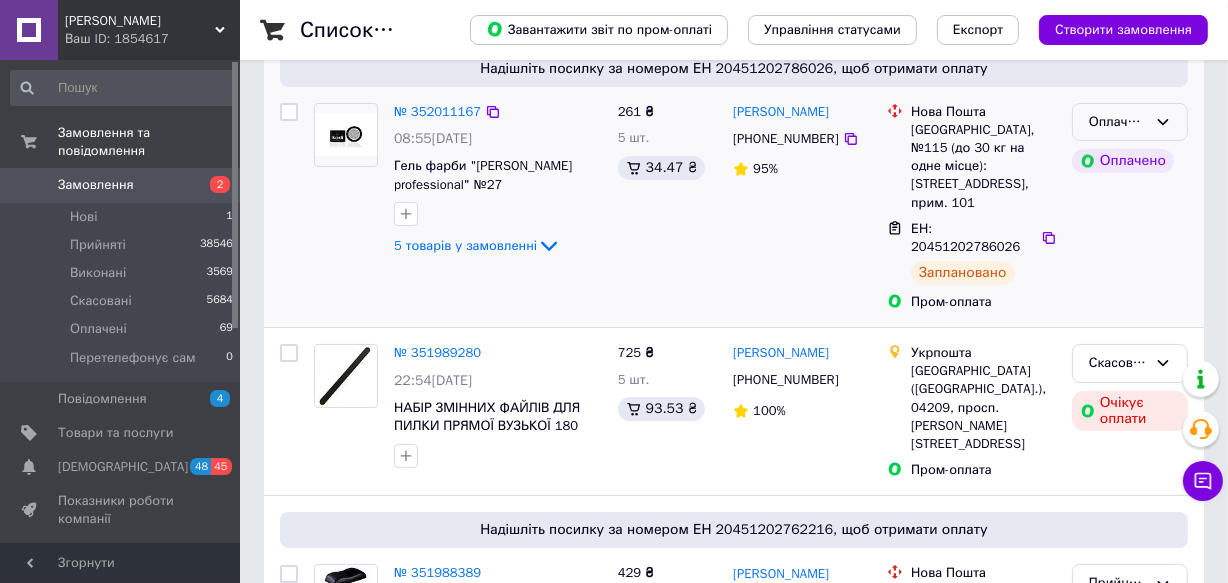 click 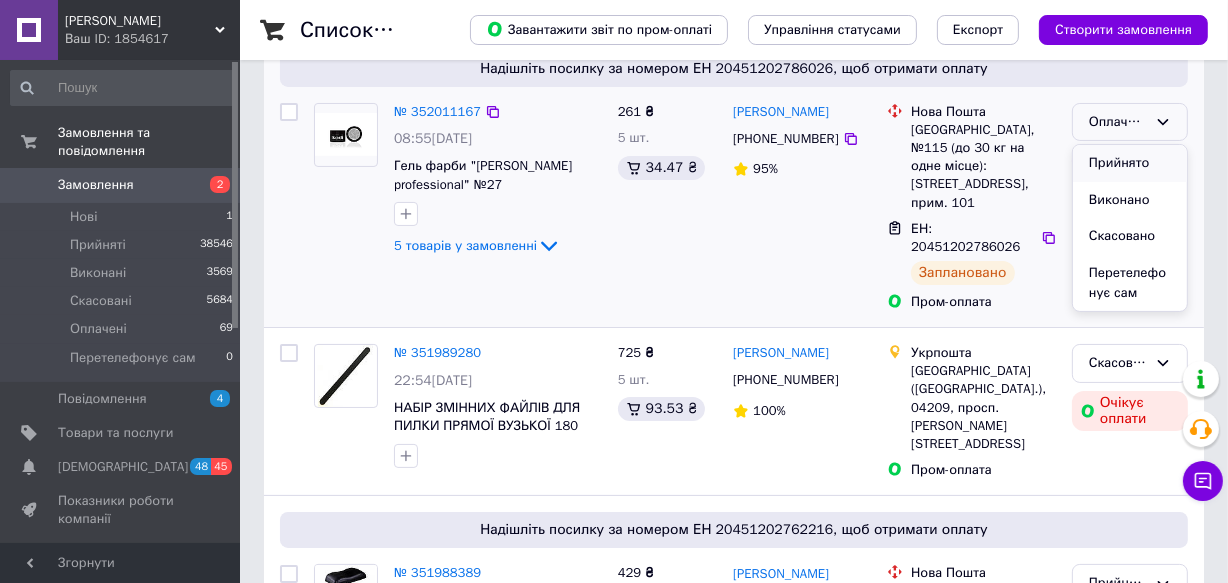click on "Прийнято" at bounding box center (1130, 163) 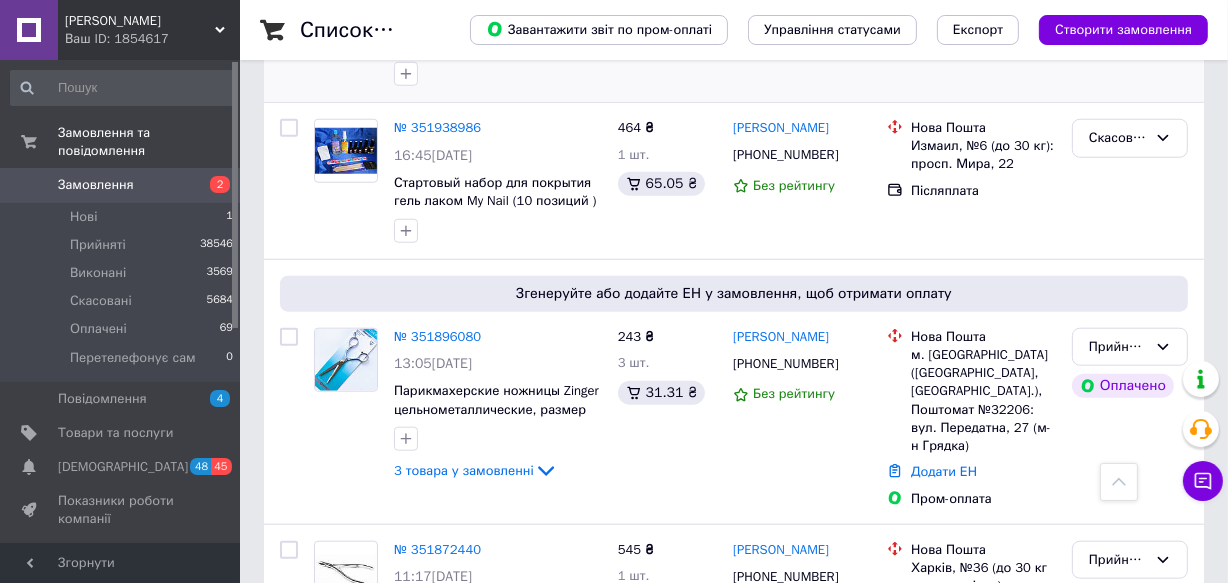 scroll, scrollTop: 1636, scrollLeft: 0, axis: vertical 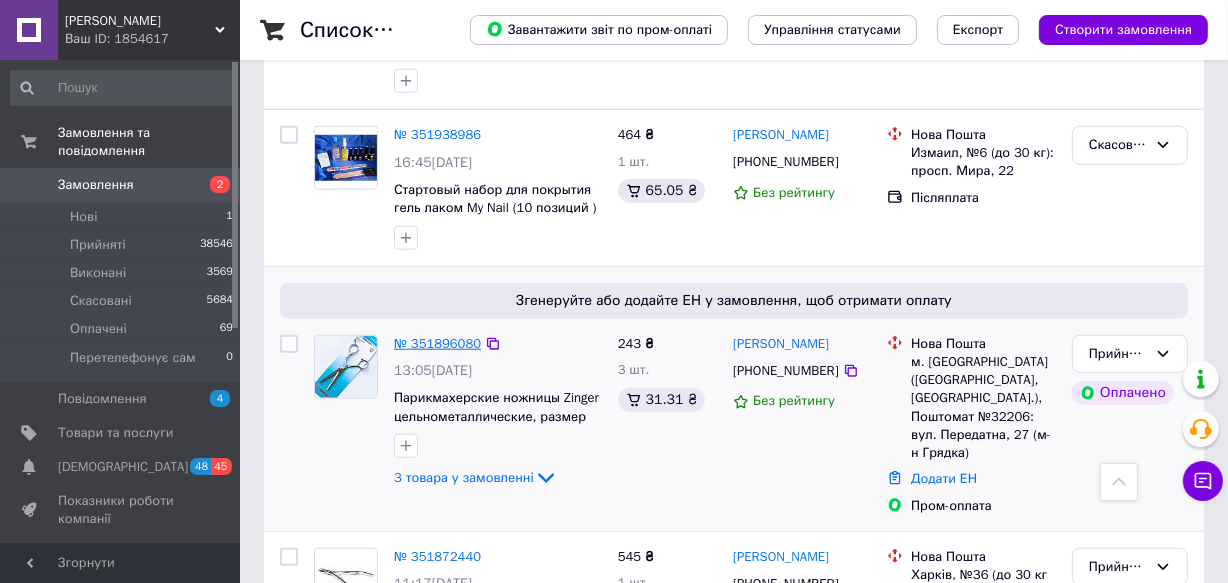 click on "№ 351896080" at bounding box center (437, 343) 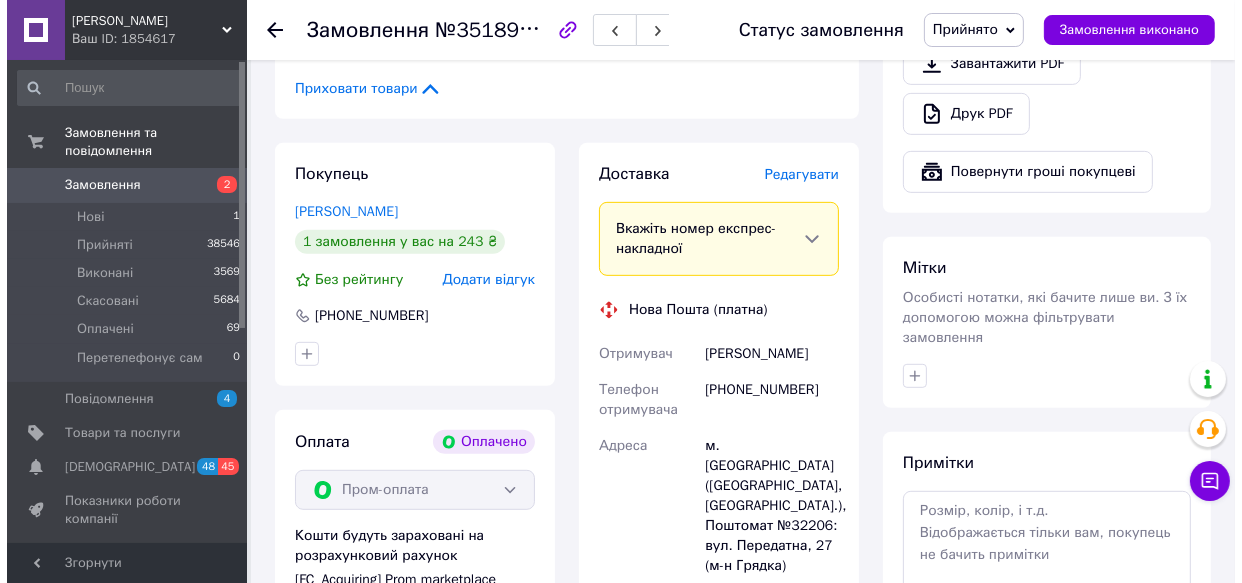 scroll, scrollTop: 703, scrollLeft: 0, axis: vertical 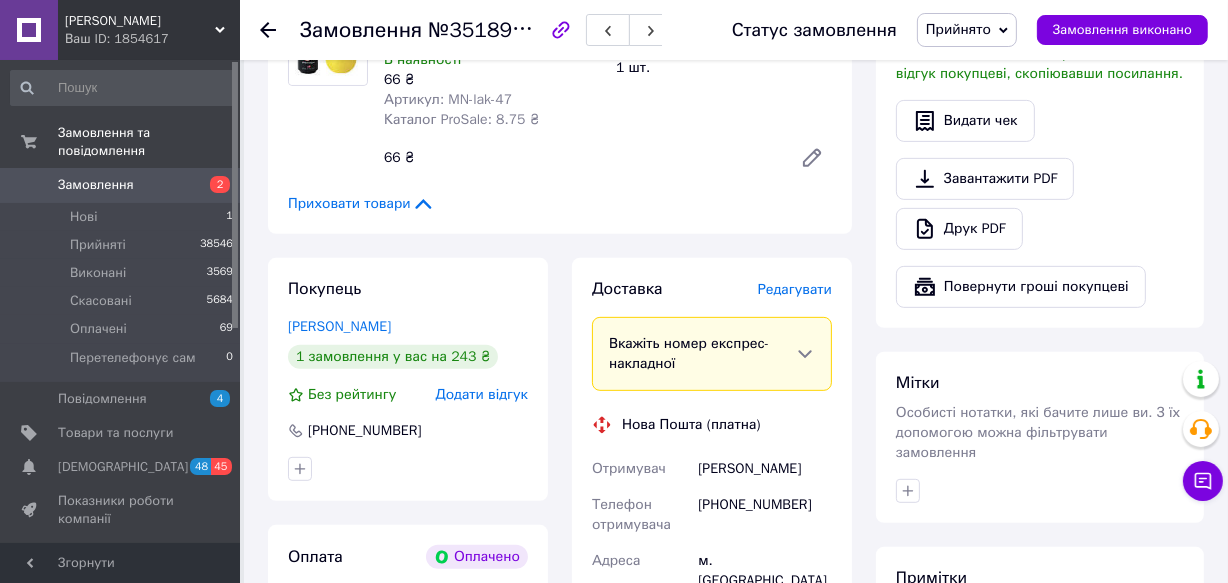 click on "Редагувати" at bounding box center [795, 289] 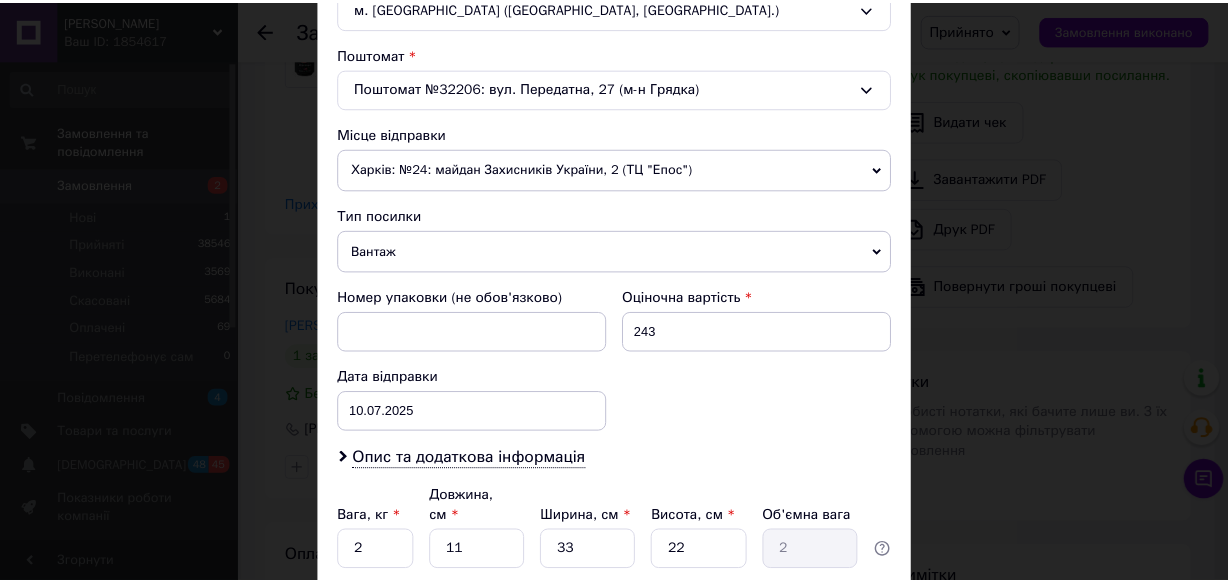 scroll, scrollTop: 742, scrollLeft: 0, axis: vertical 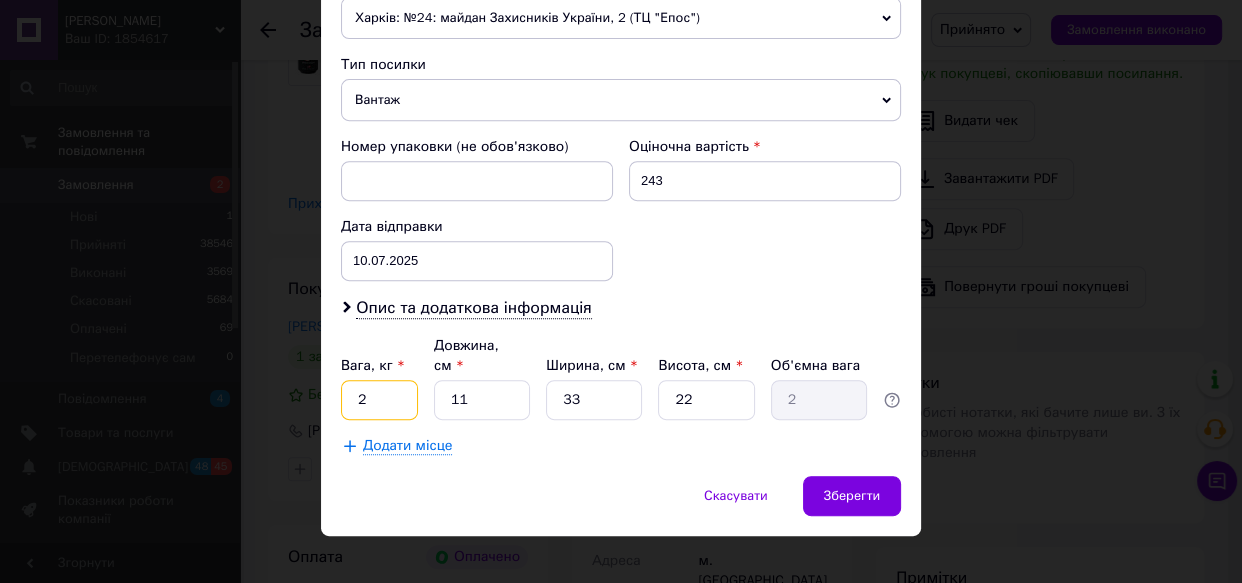 click on "2" at bounding box center (379, 400) 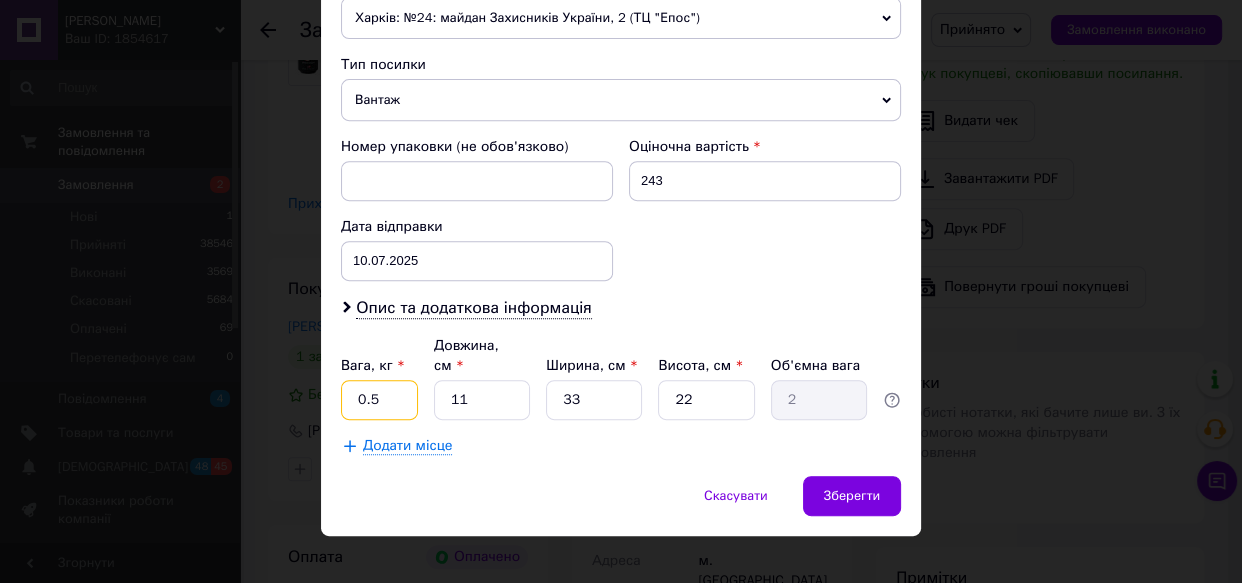 type on "0.5" 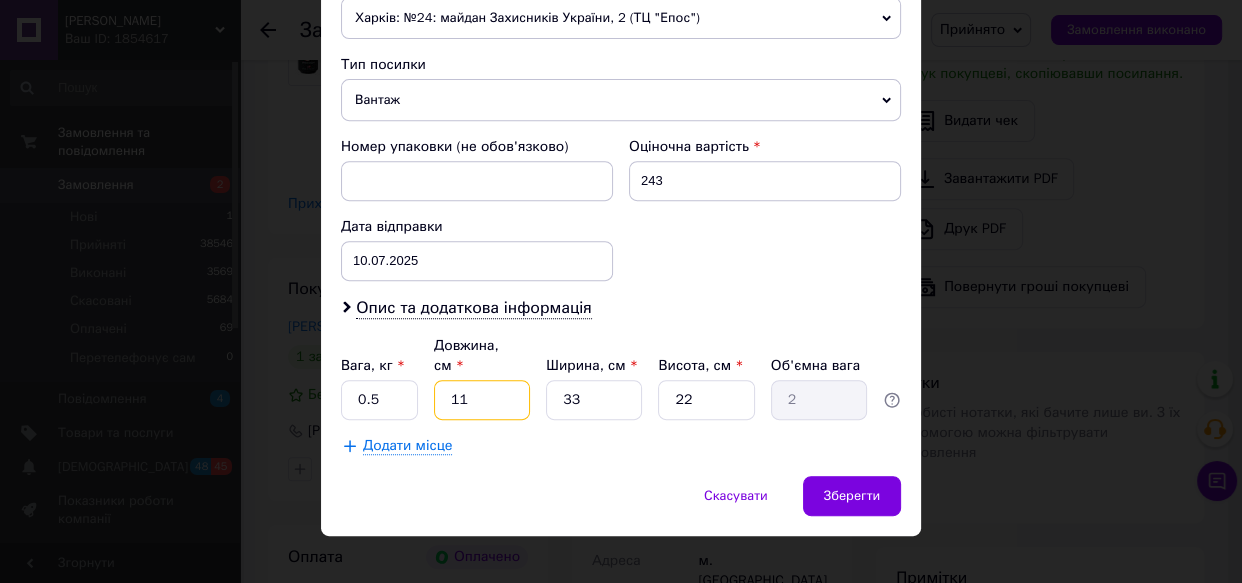 click on "11" at bounding box center (482, 400) 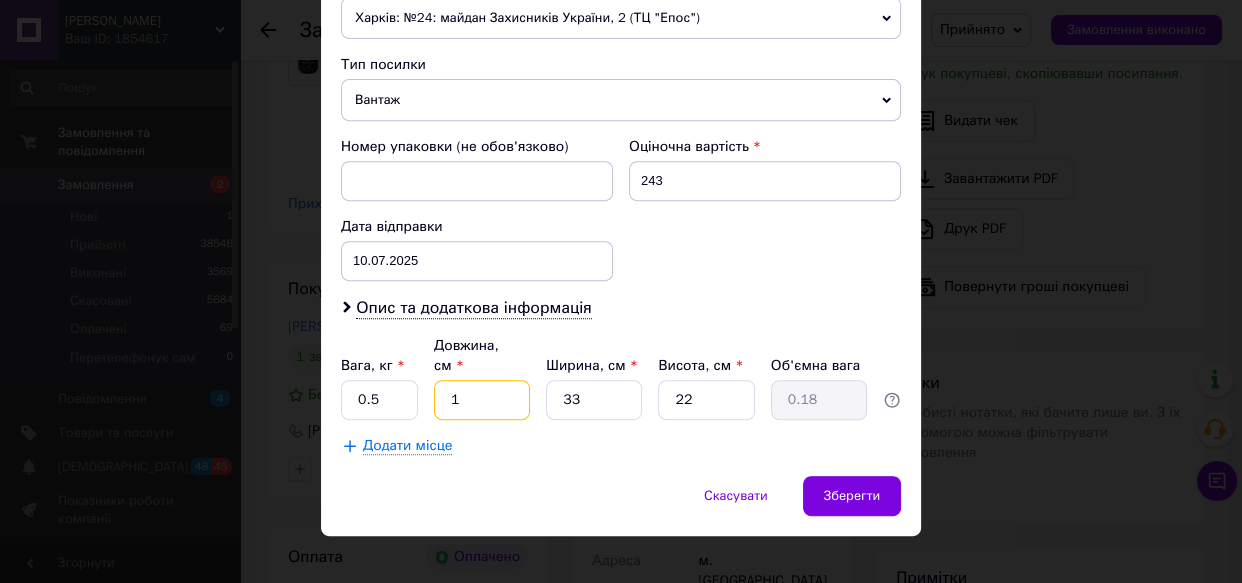 type on "10" 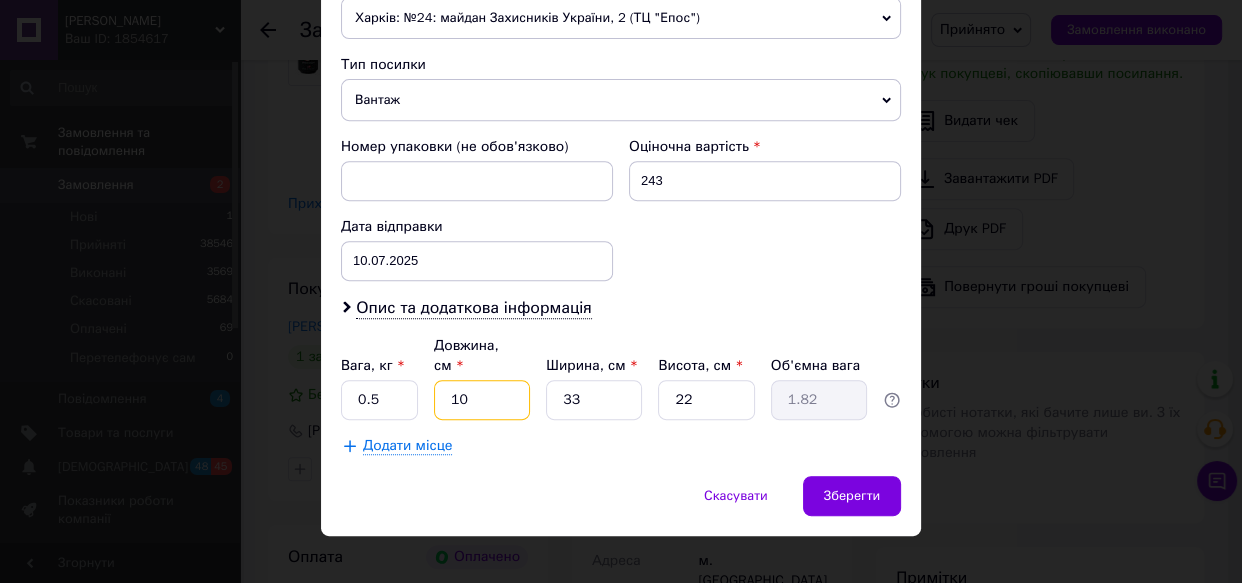 type on "10" 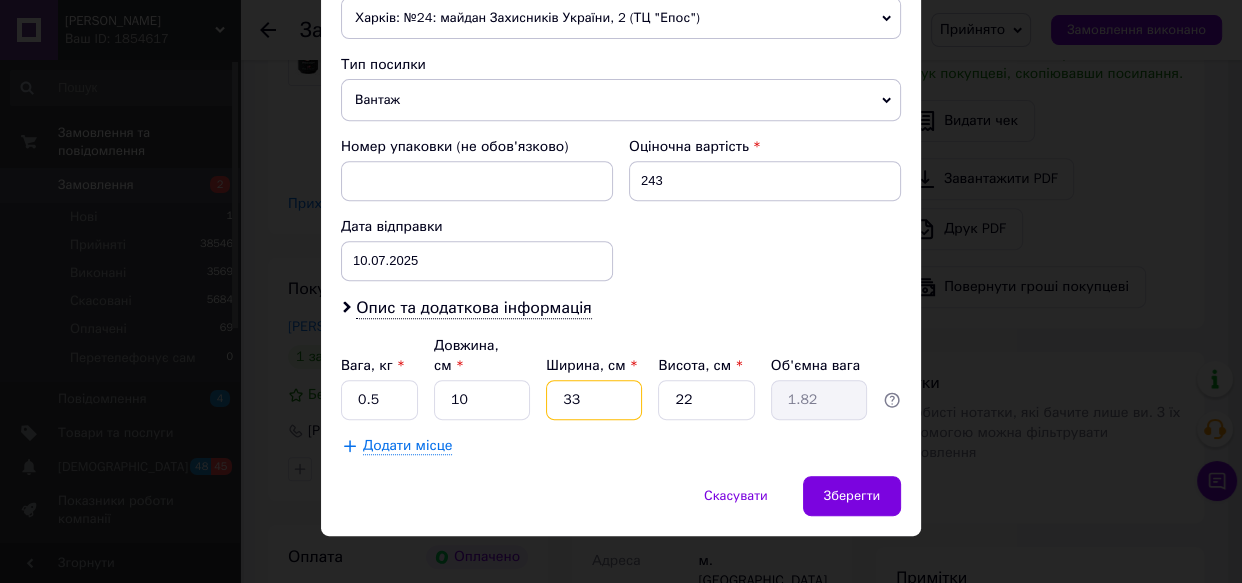 click on "33" at bounding box center [594, 400] 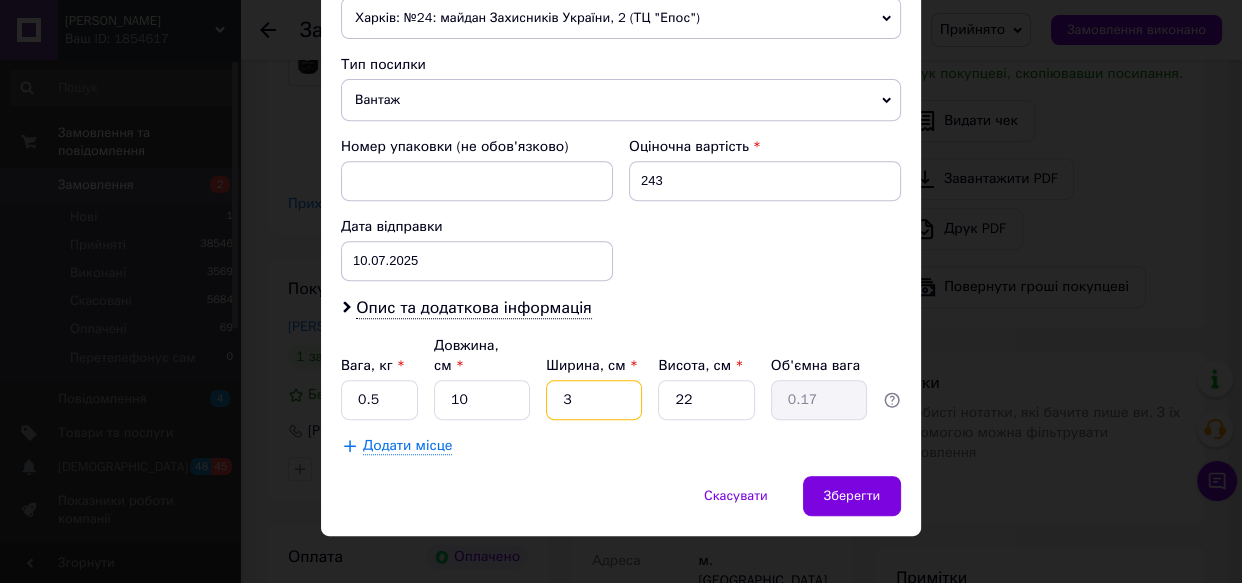 type 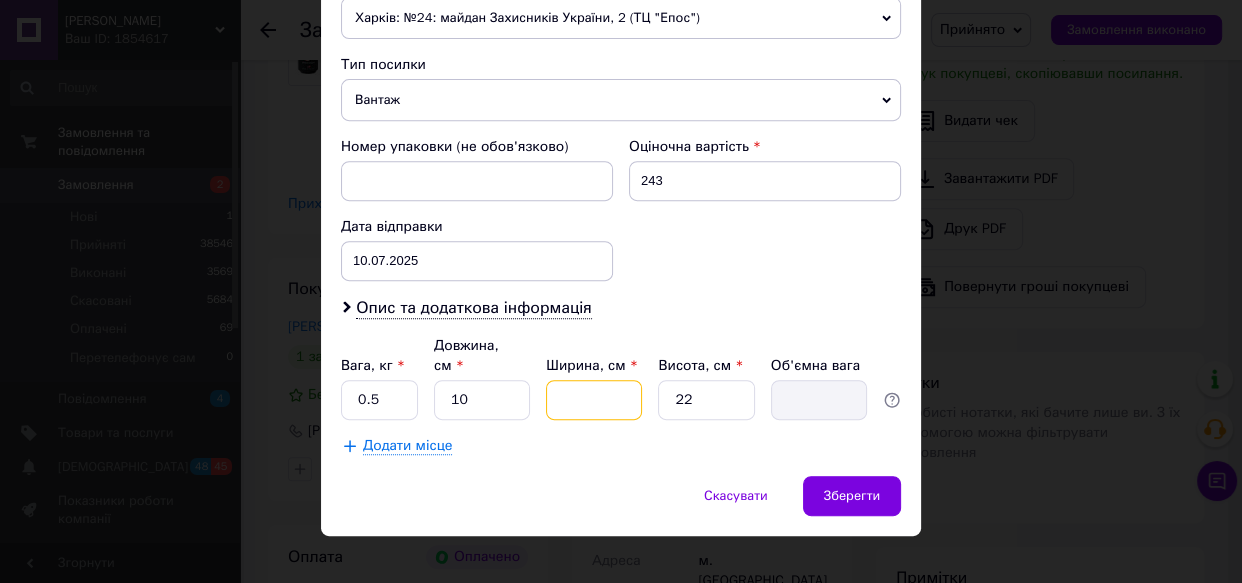 type on "1" 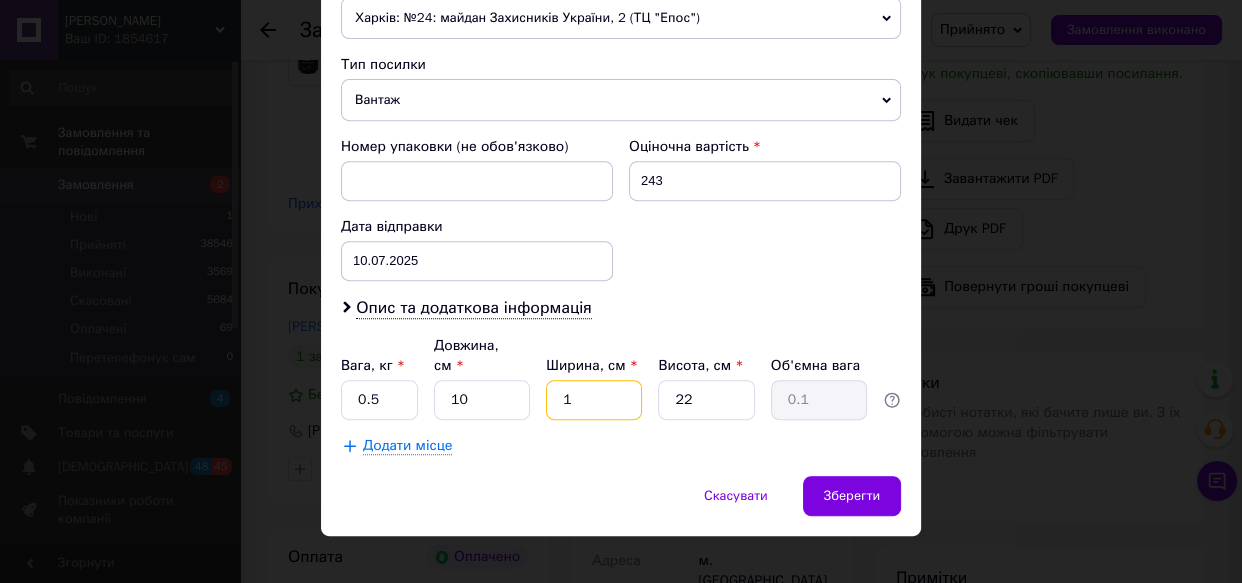 type on "10" 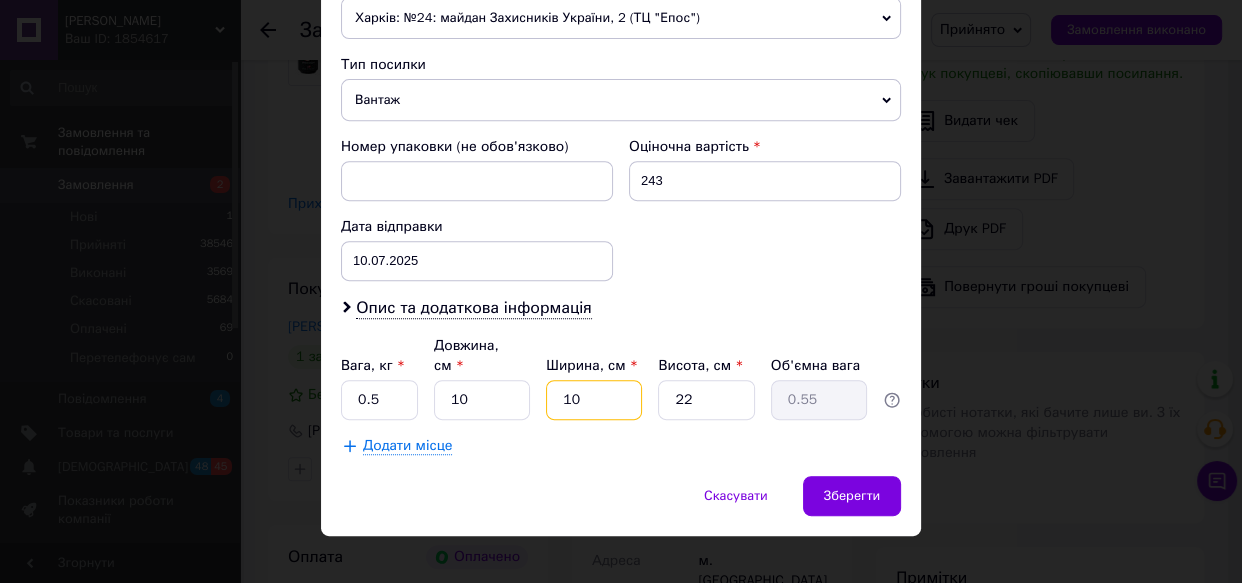 type on "10" 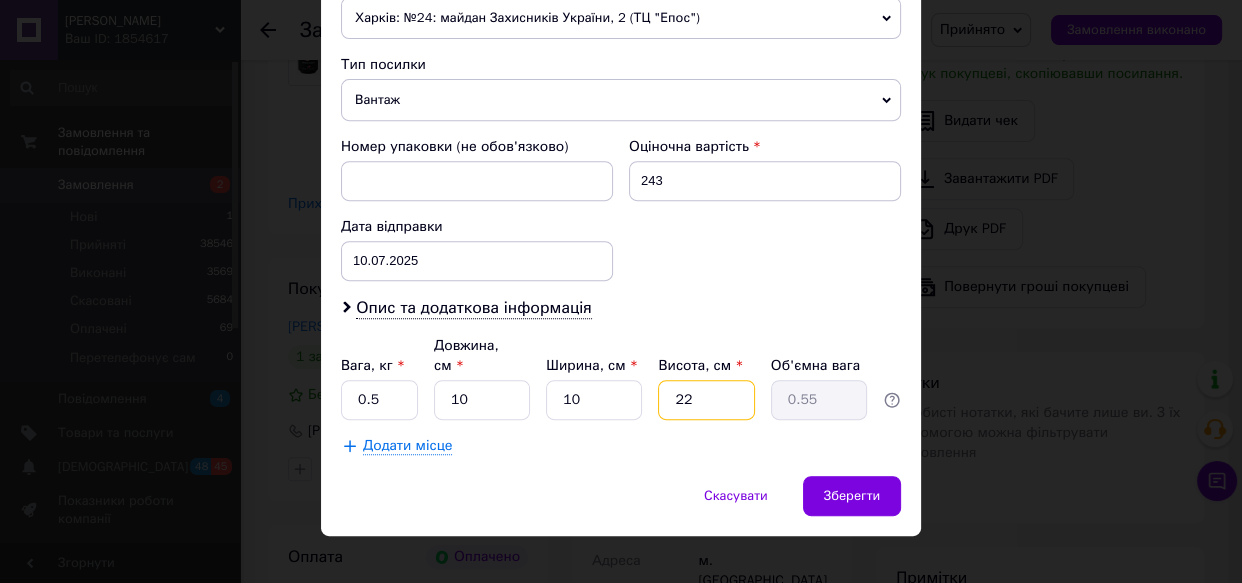 click on "22" at bounding box center (706, 400) 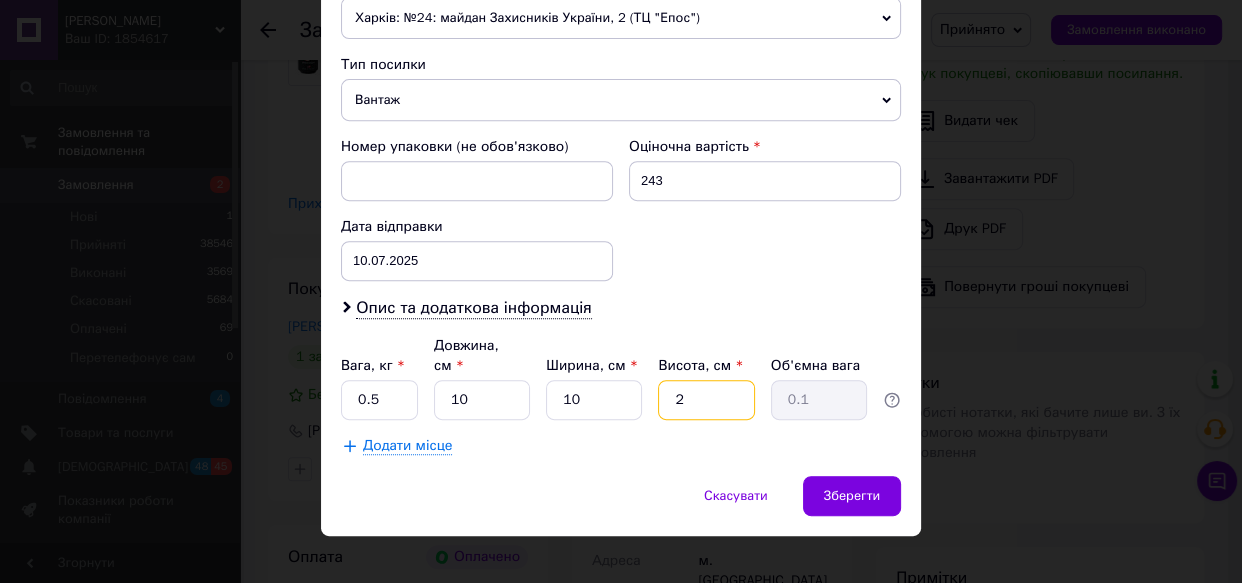 type on "20" 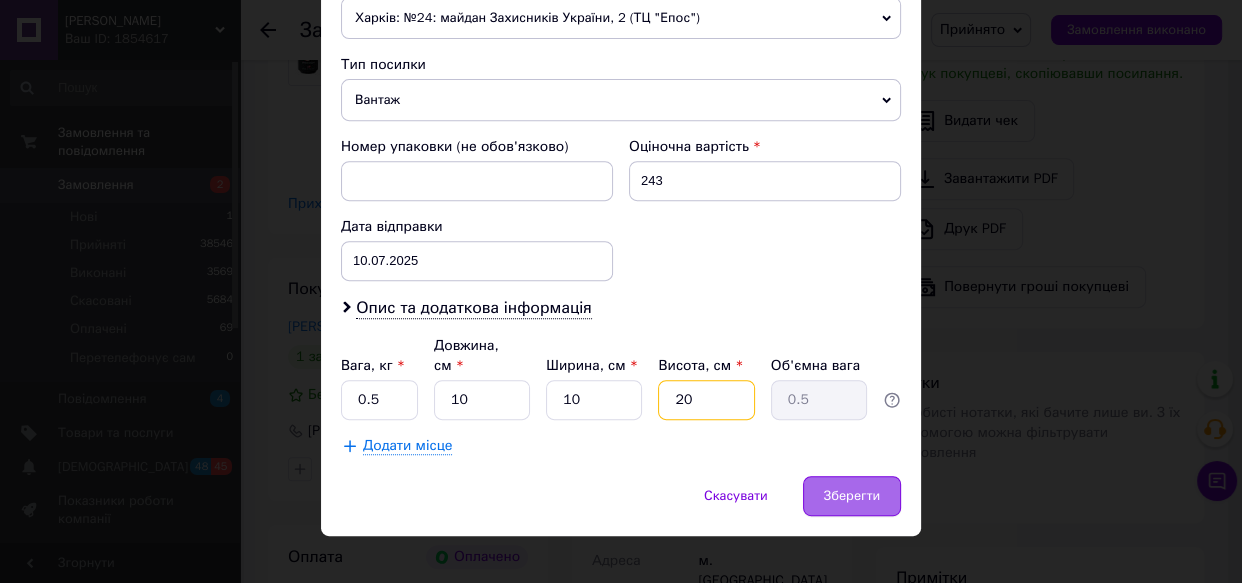 type on "20" 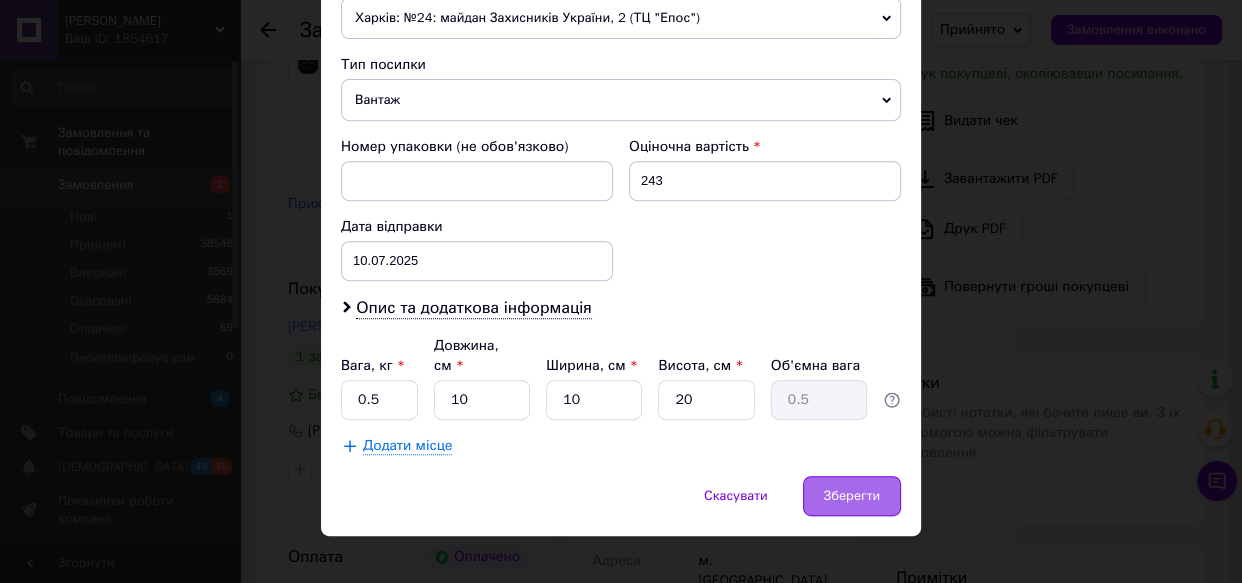 click on "Зберегти" at bounding box center (852, 496) 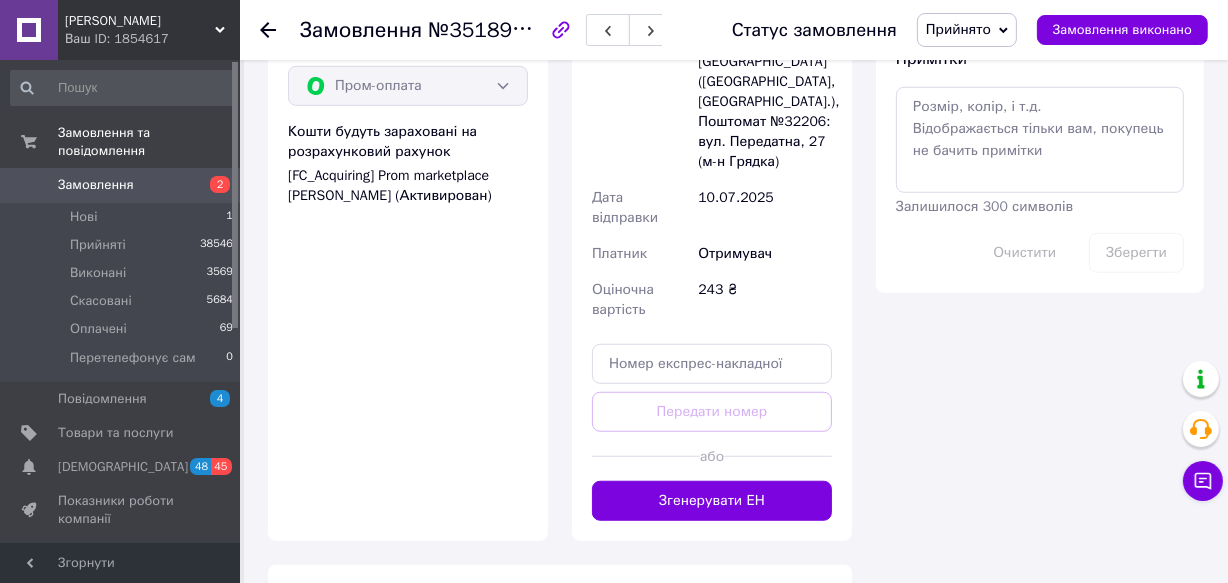 scroll, scrollTop: 1249, scrollLeft: 0, axis: vertical 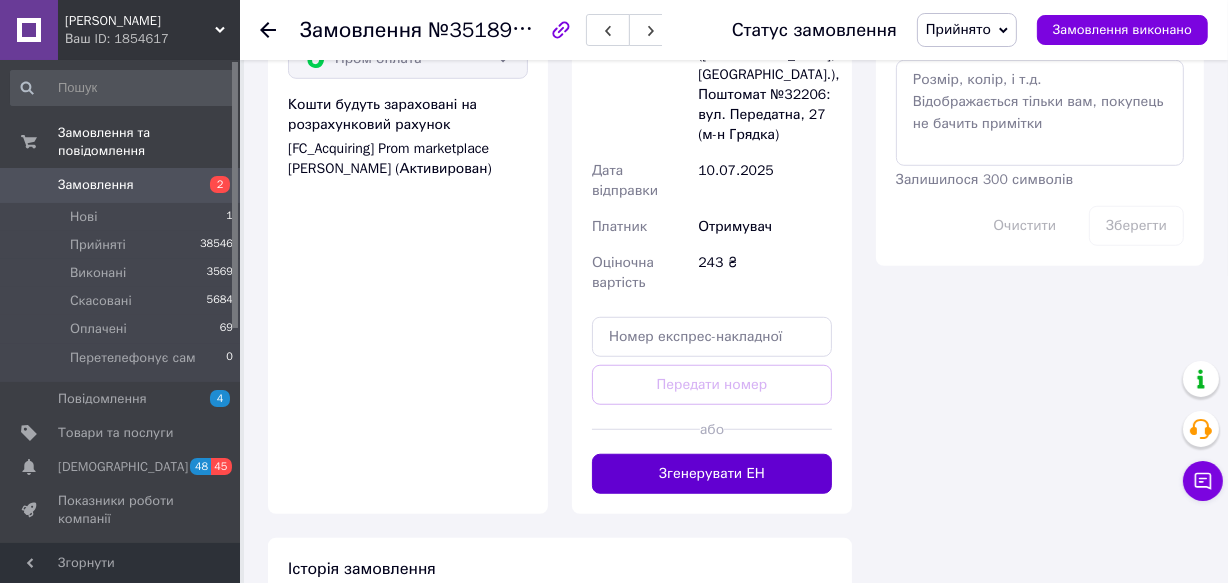 click on "Згенерувати ЕН" at bounding box center (712, 474) 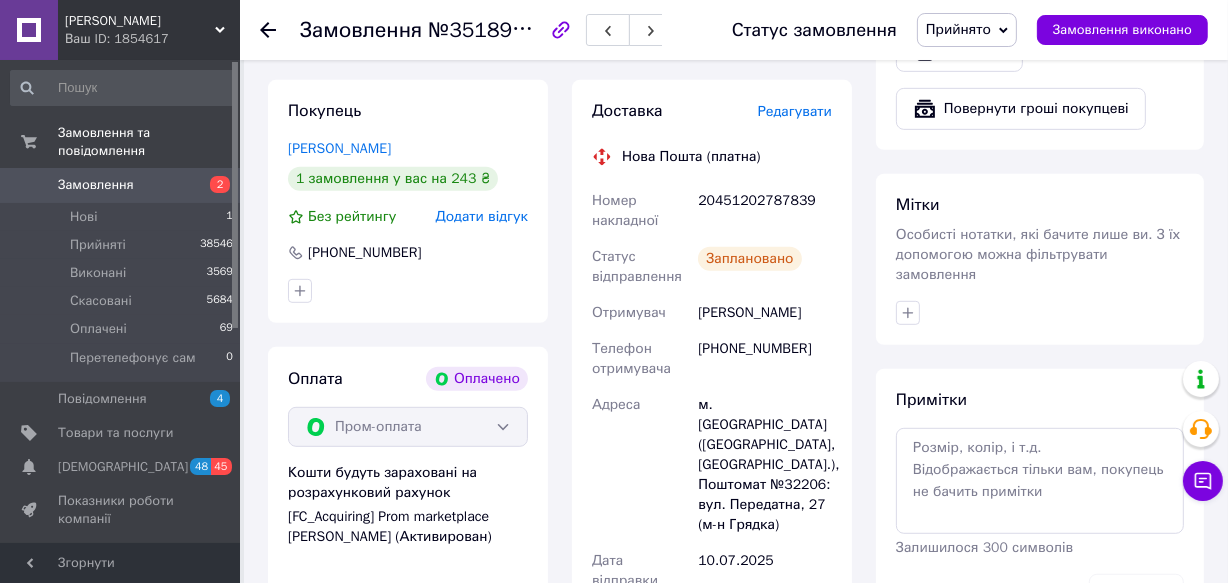 scroll, scrollTop: 794, scrollLeft: 0, axis: vertical 